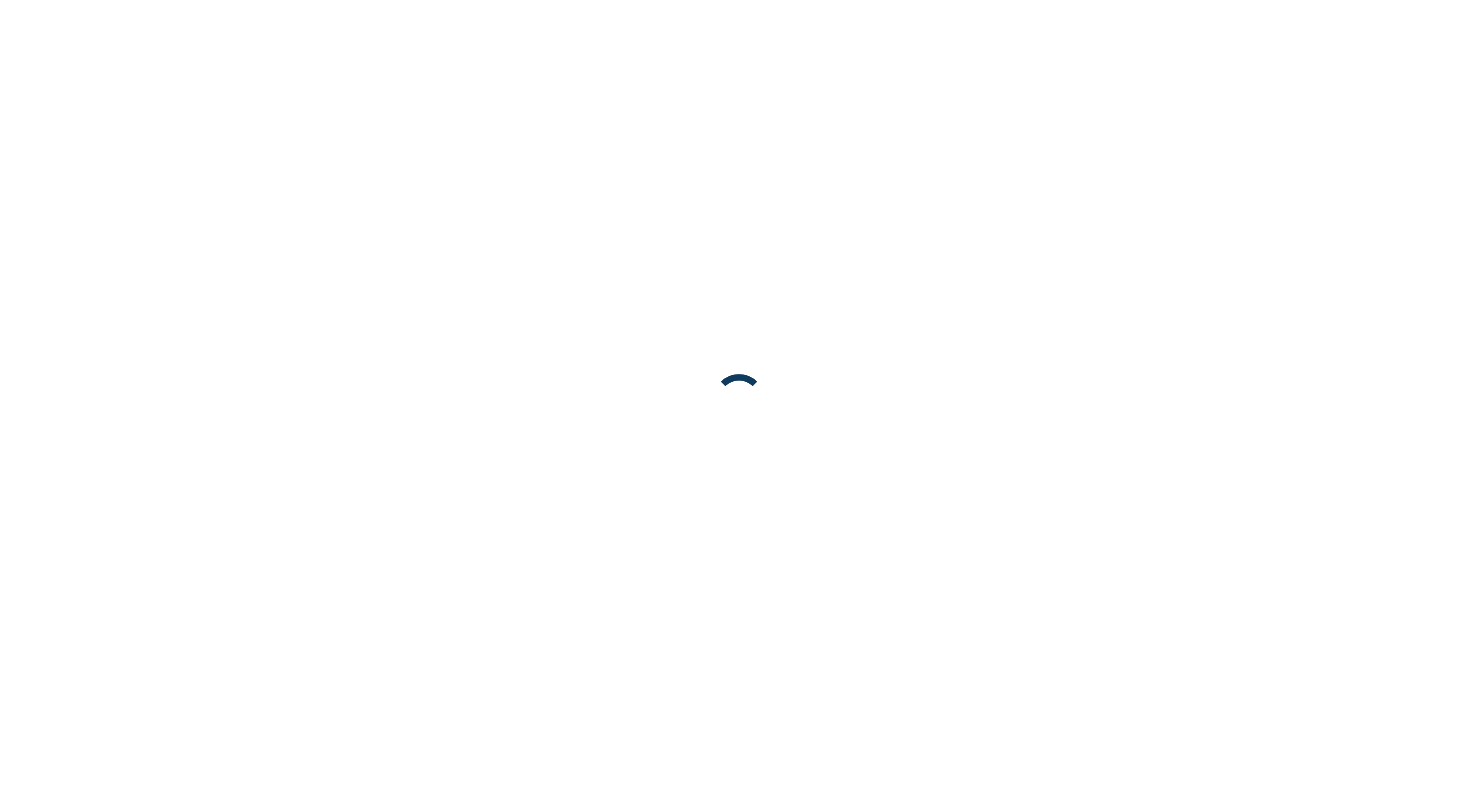 scroll, scrollTop: 0, scrollLeft: 0, axis: both 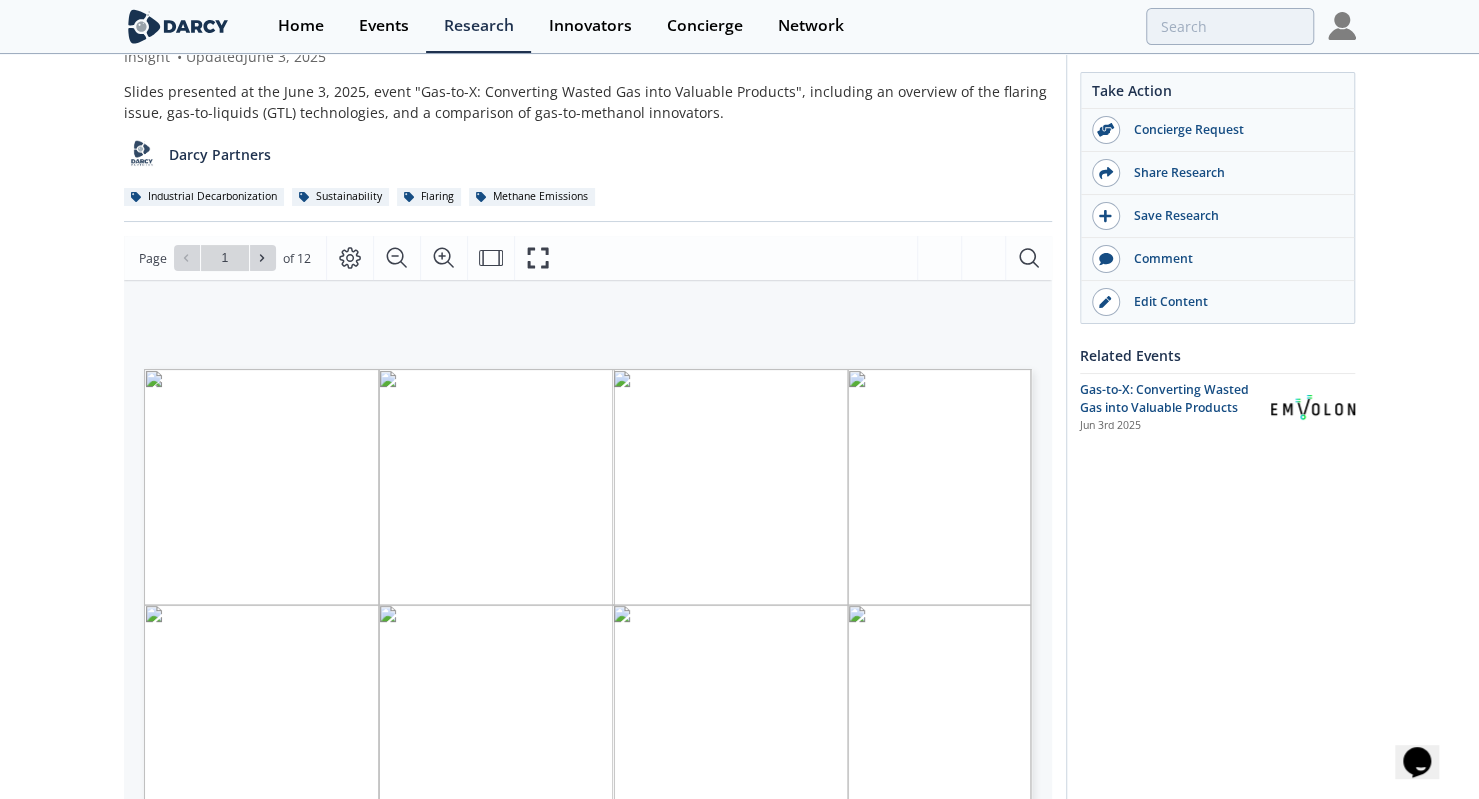 type on "2" 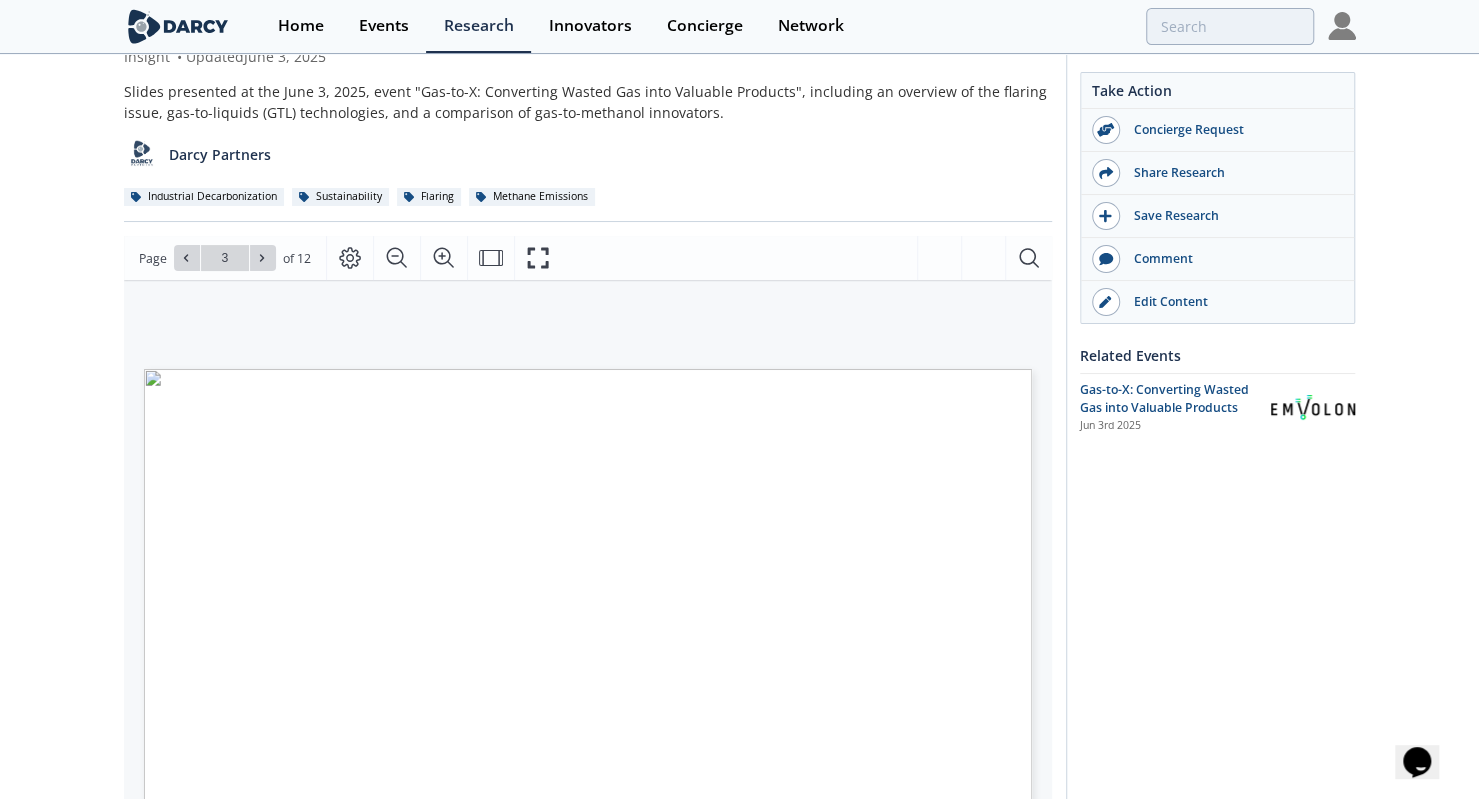 type on "4" 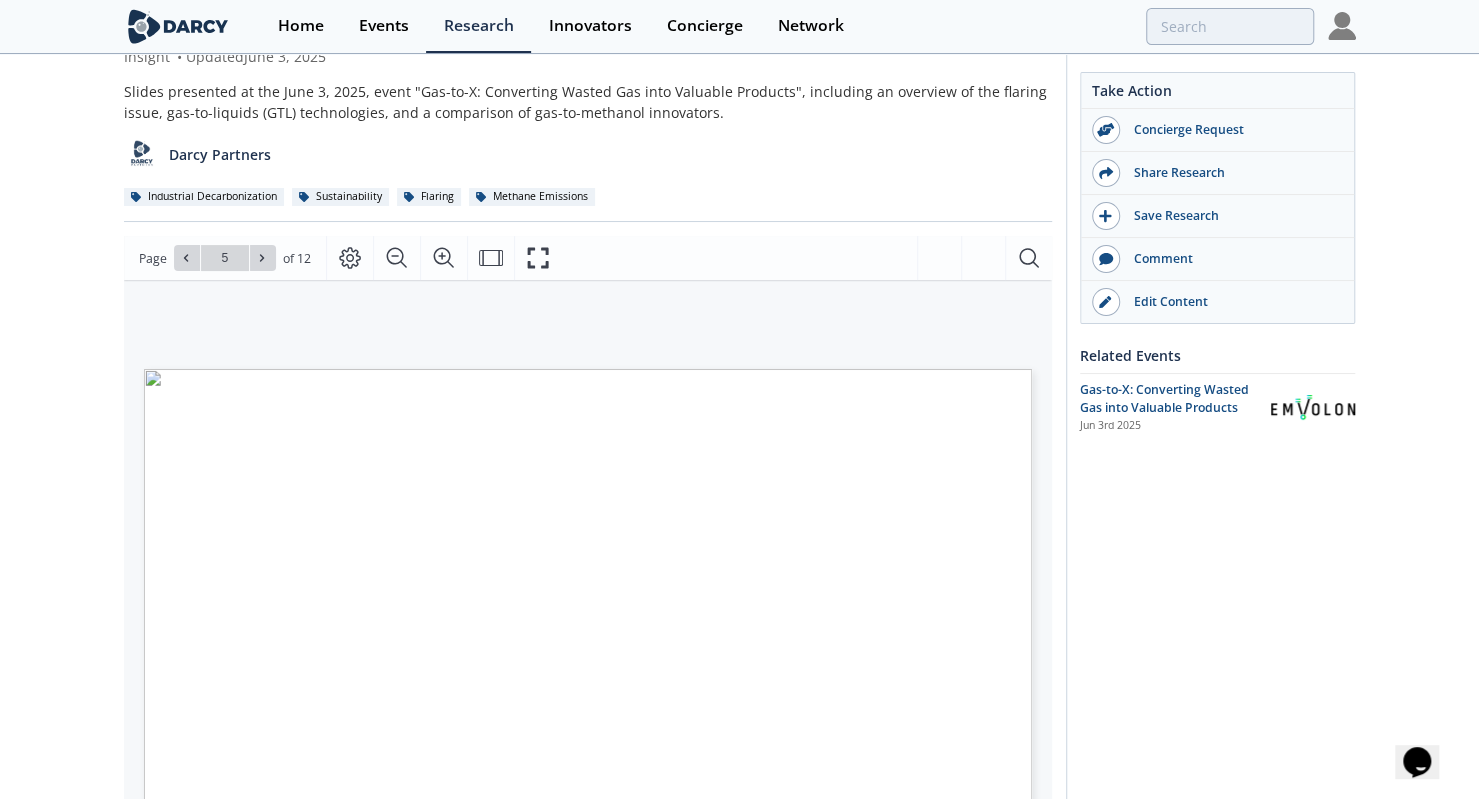 type on "6" 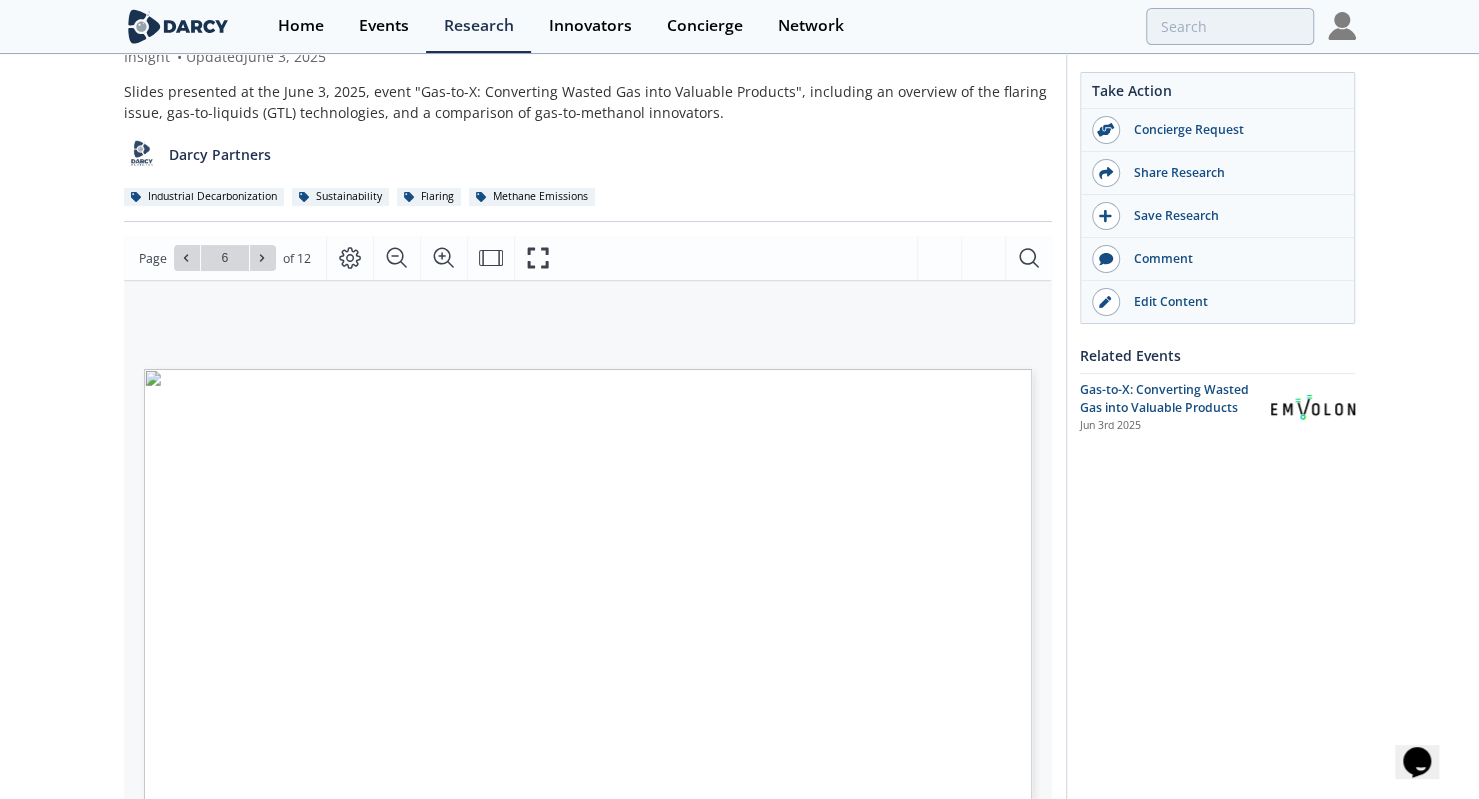 type on "7" 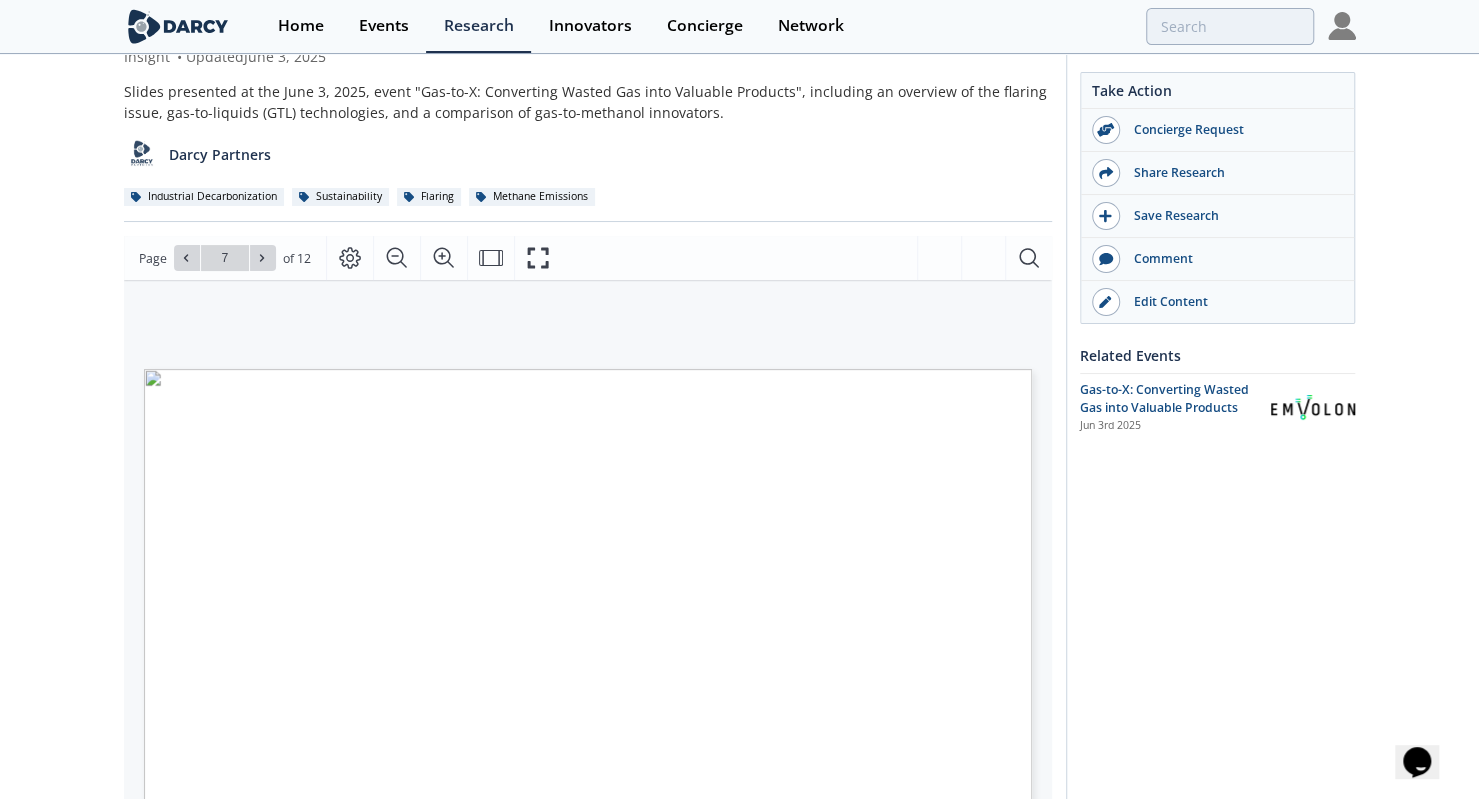 type on "8" 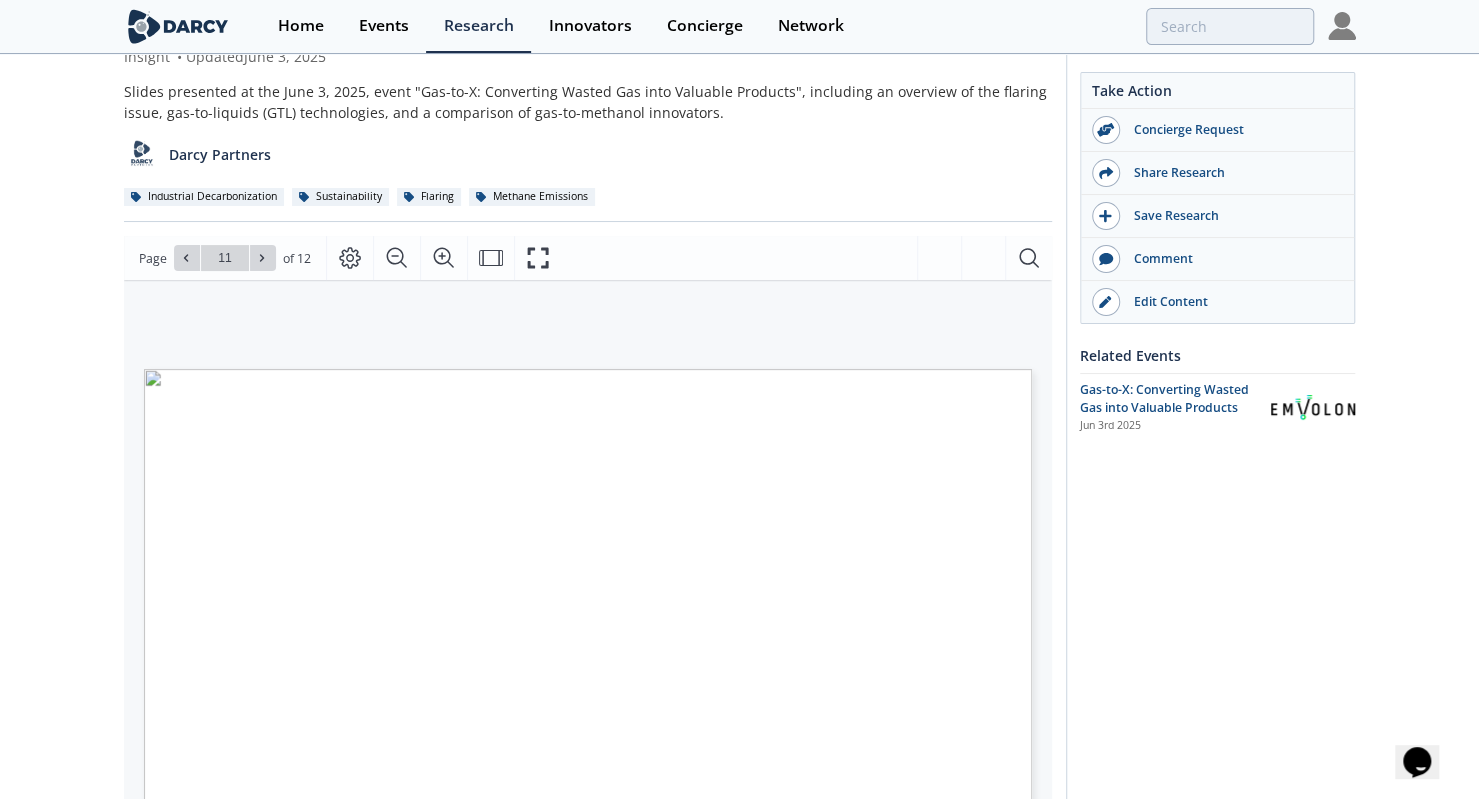 type on "10" 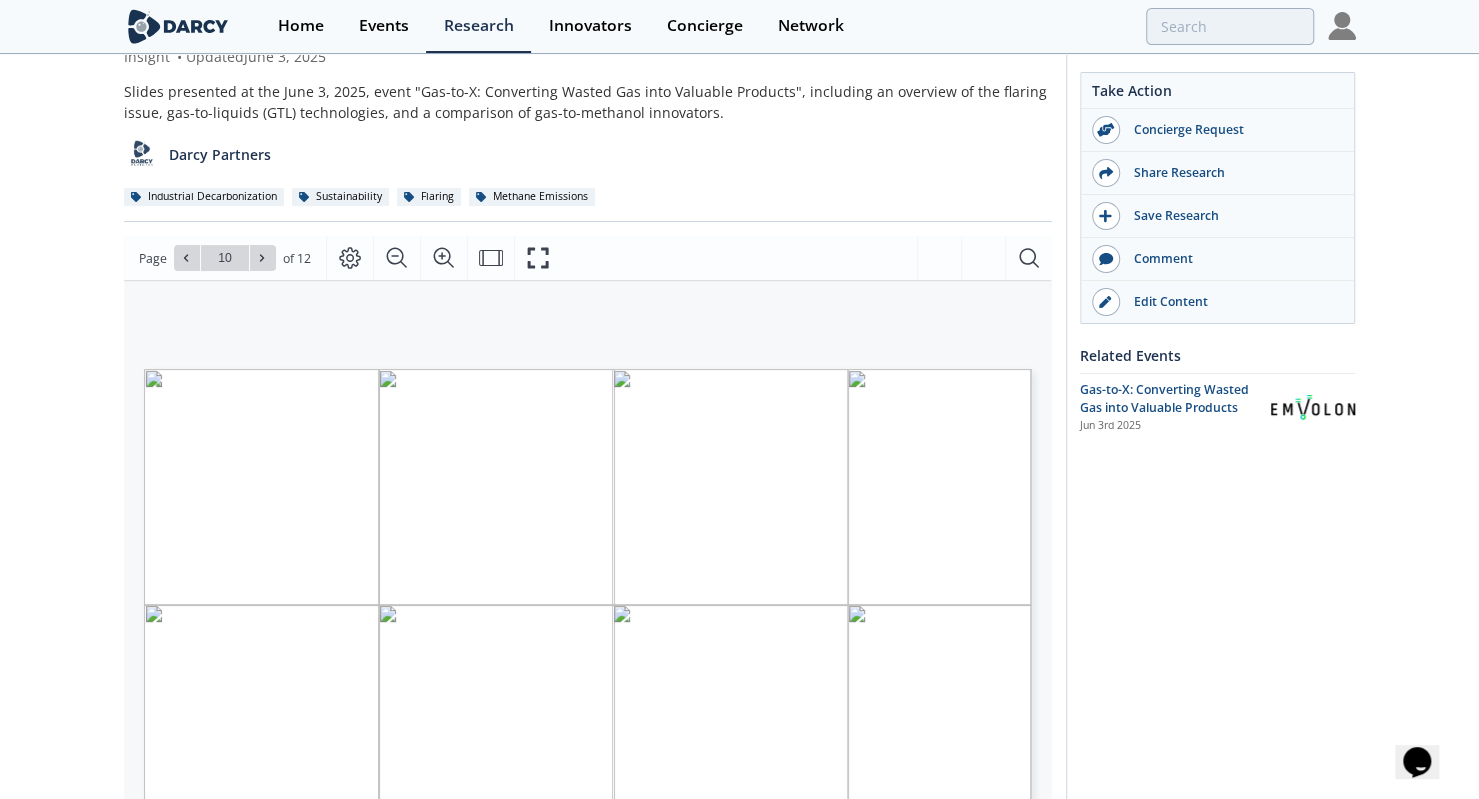 scroll, scrollTop: 0, scrollLeft: 0, axis: both 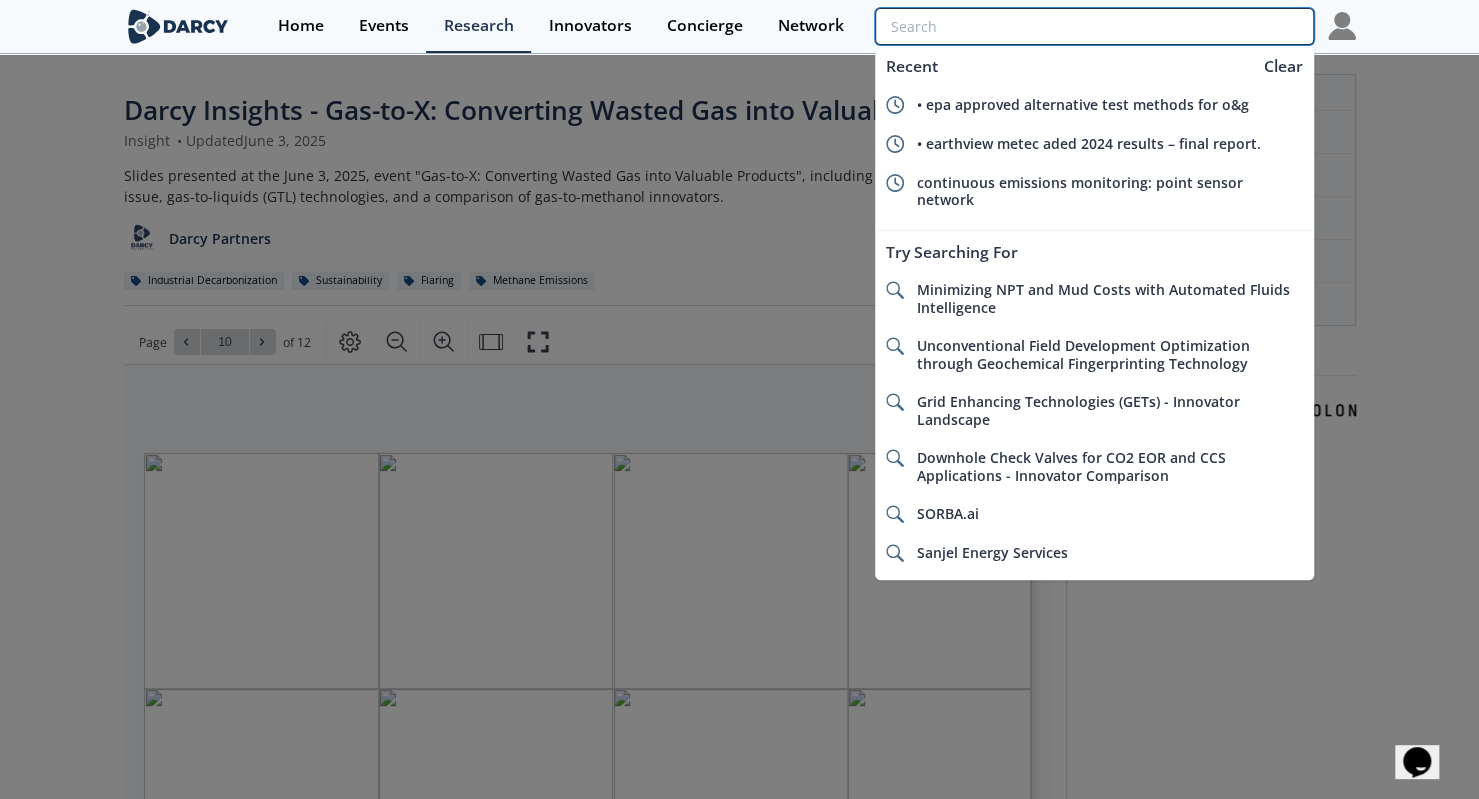 click at bounding box center [1094, 26] 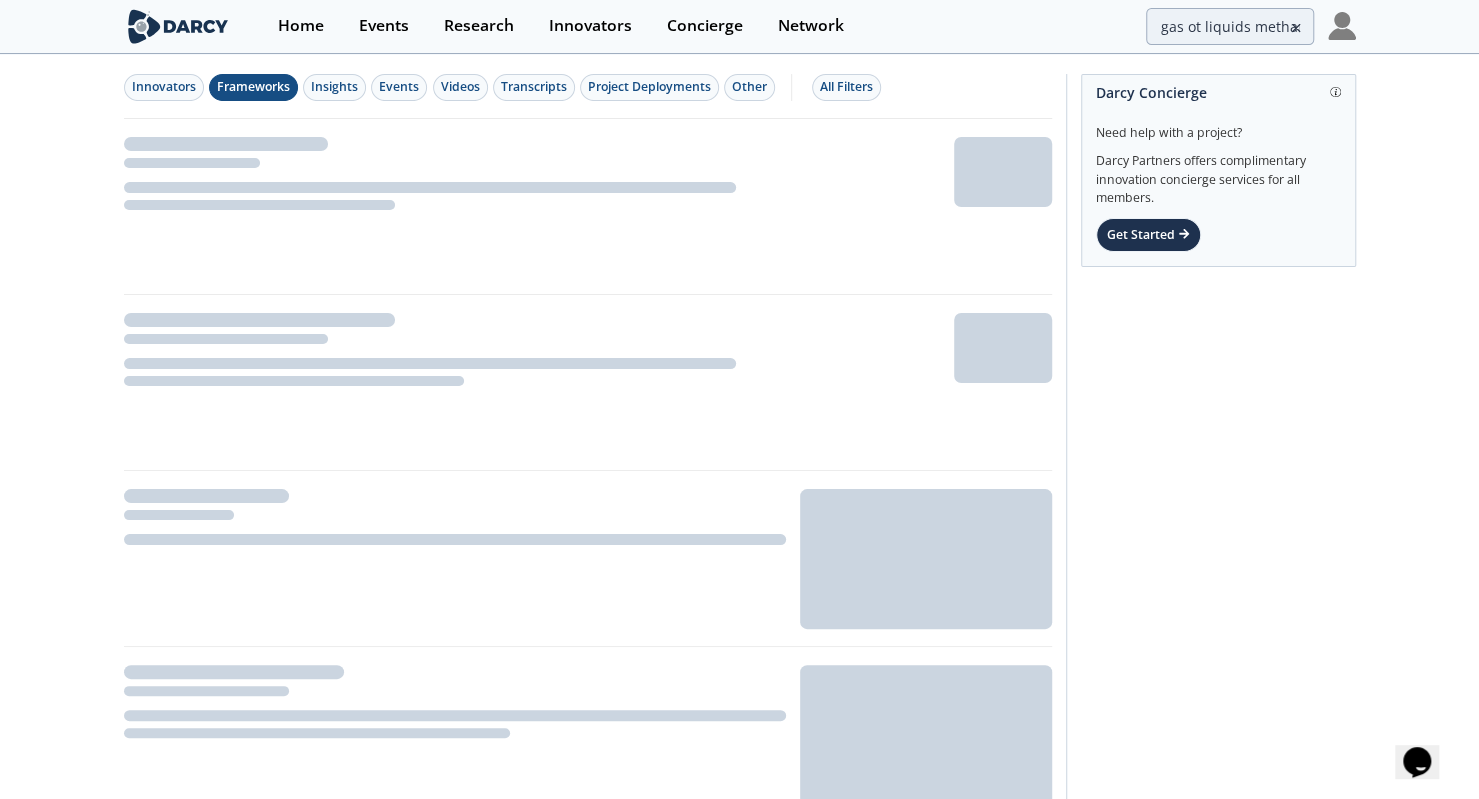 click on "Frameworks" at bounding box center [253, 87] 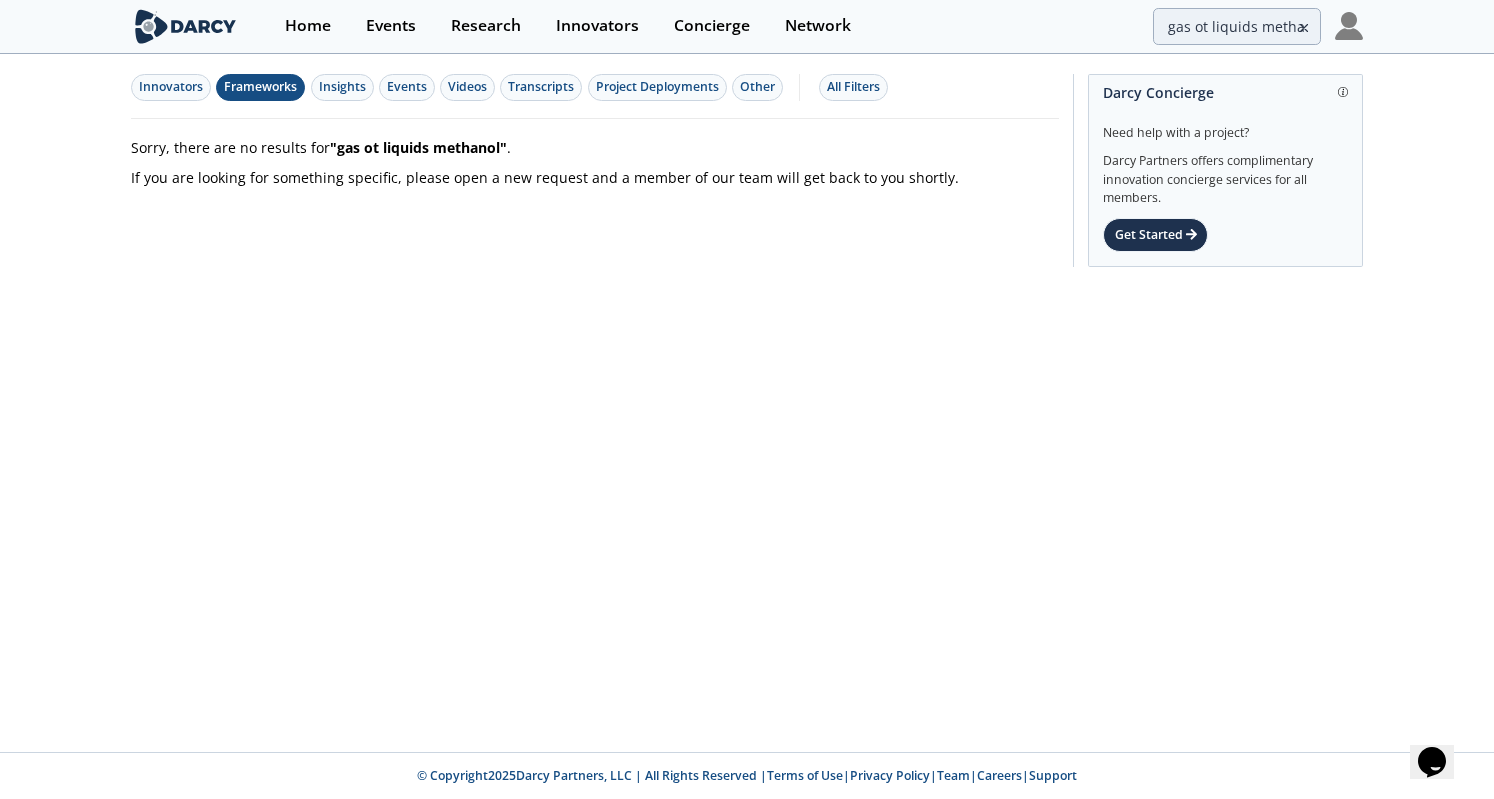 click on "Frameworks" at bounding box center (260, 87) 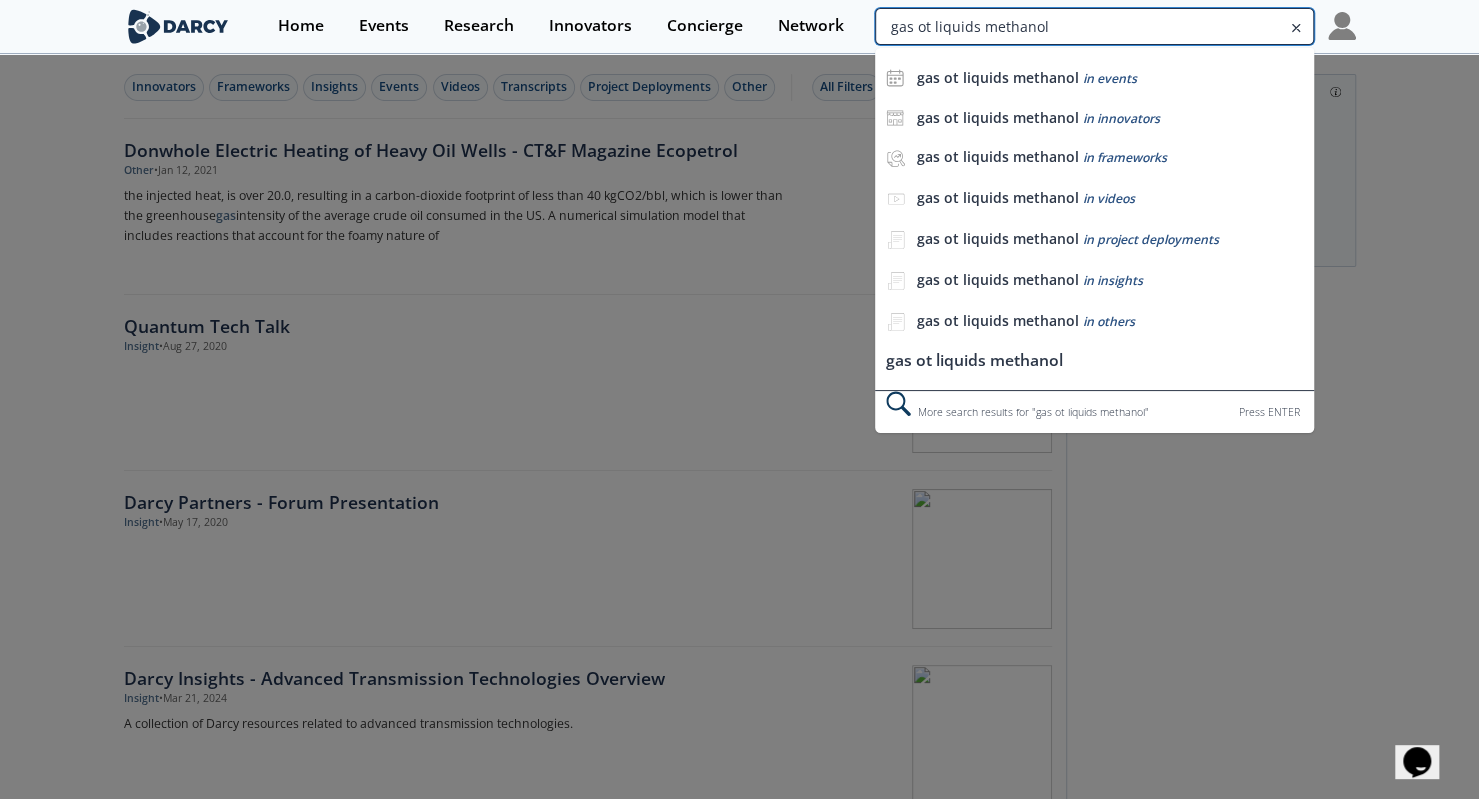 click on "gas ot liquids methanol" at bounding box center [1094, 26] 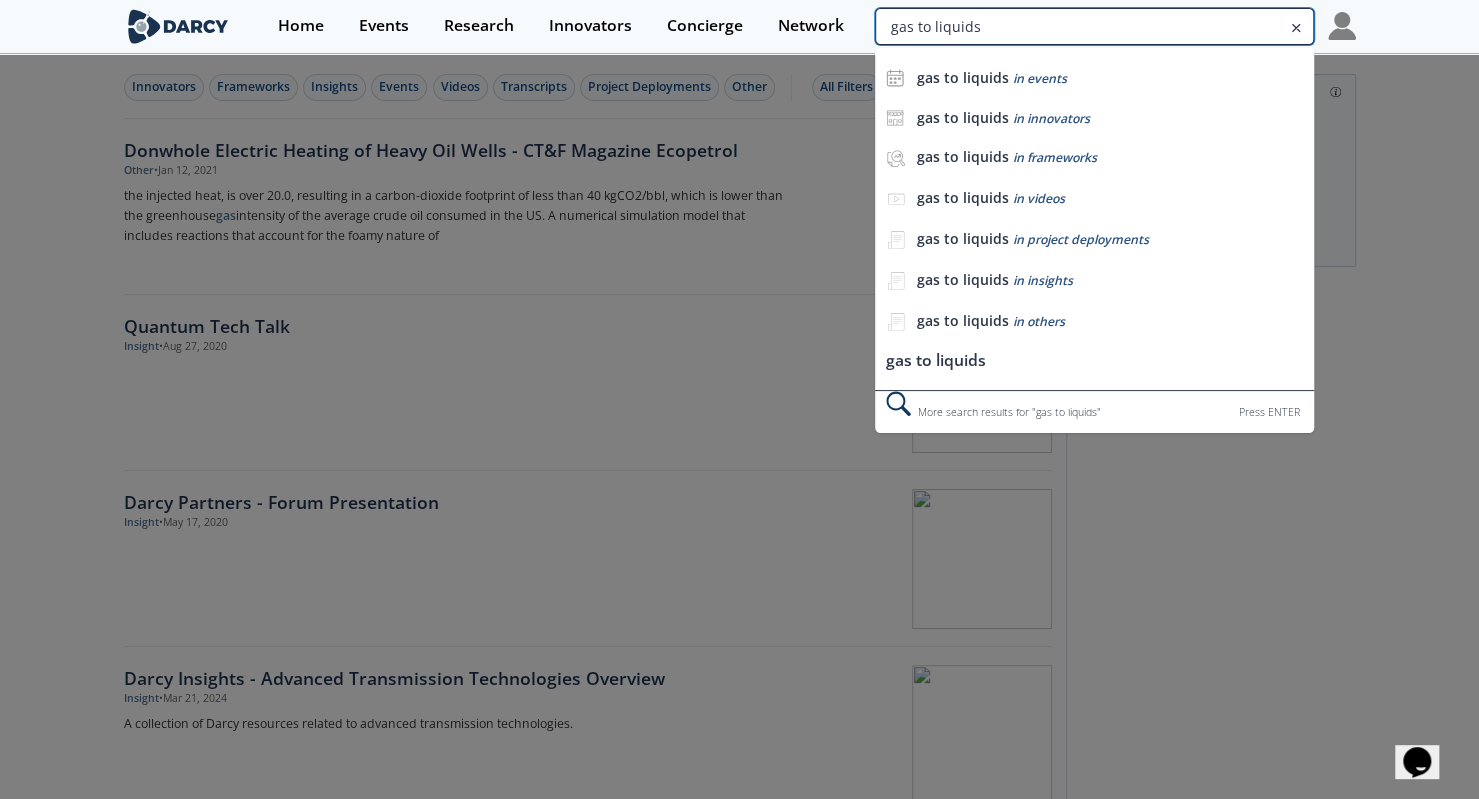 type on "gas to liquids" 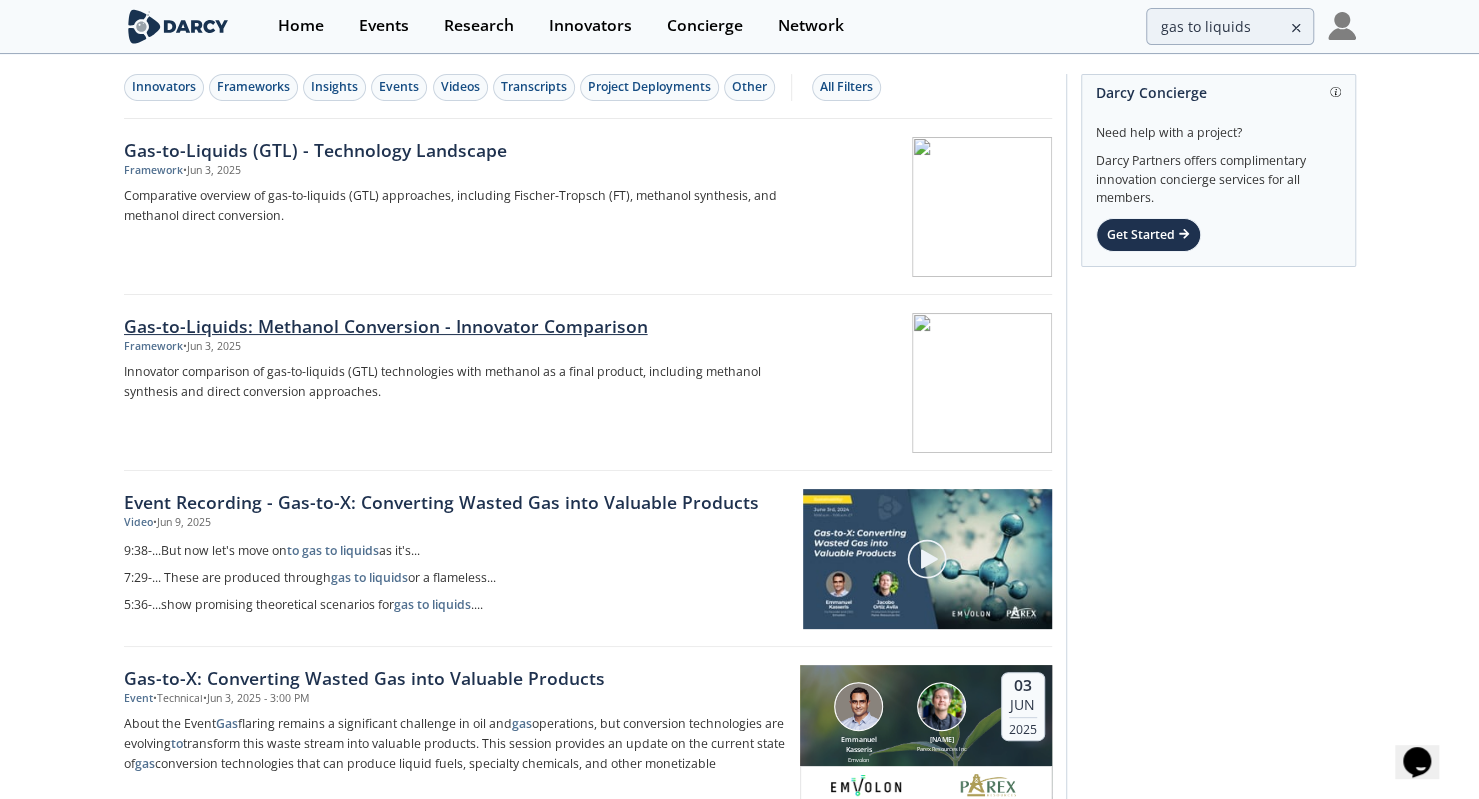 click on "Gas-to-Liquids: Methanol Conversion - Innovator Comparison" at bounding box center (455, 326) 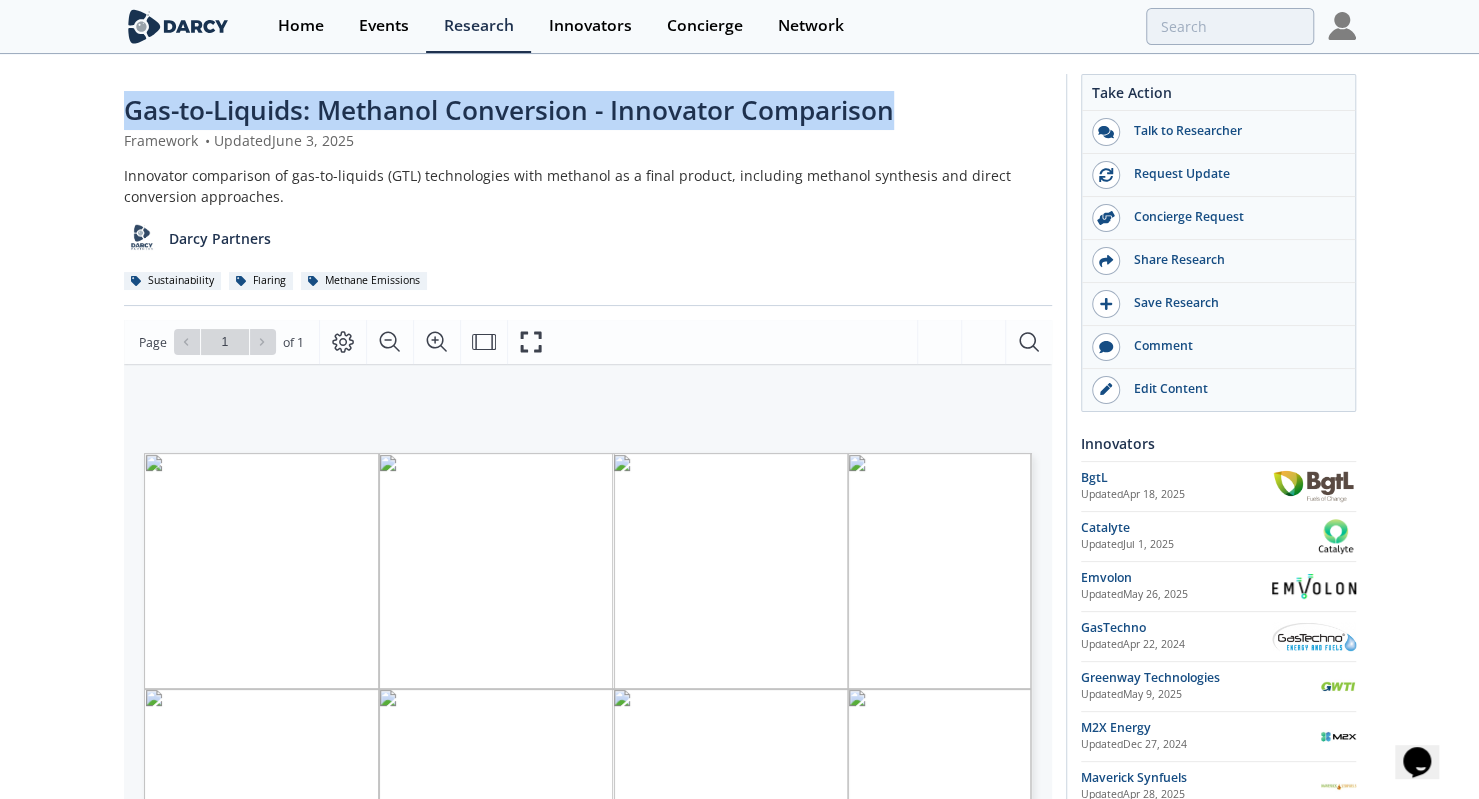 drag, startPoint x: 82, startPoint y: 107, endPoint x: 931, endPoint y: 88, distance: 849.2126 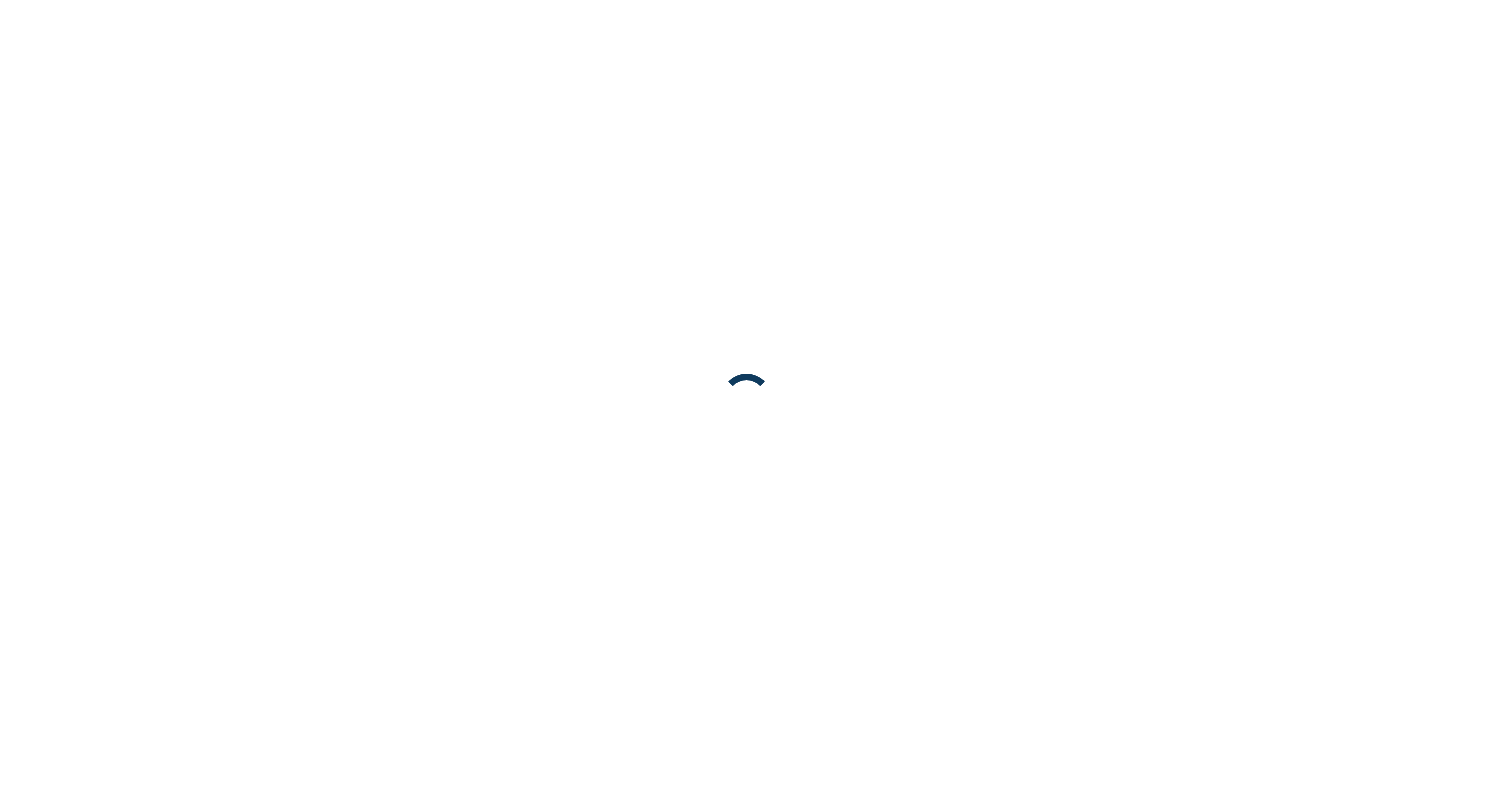 scroll, scrollTop: 0, scrollLeft: 0, axis: both 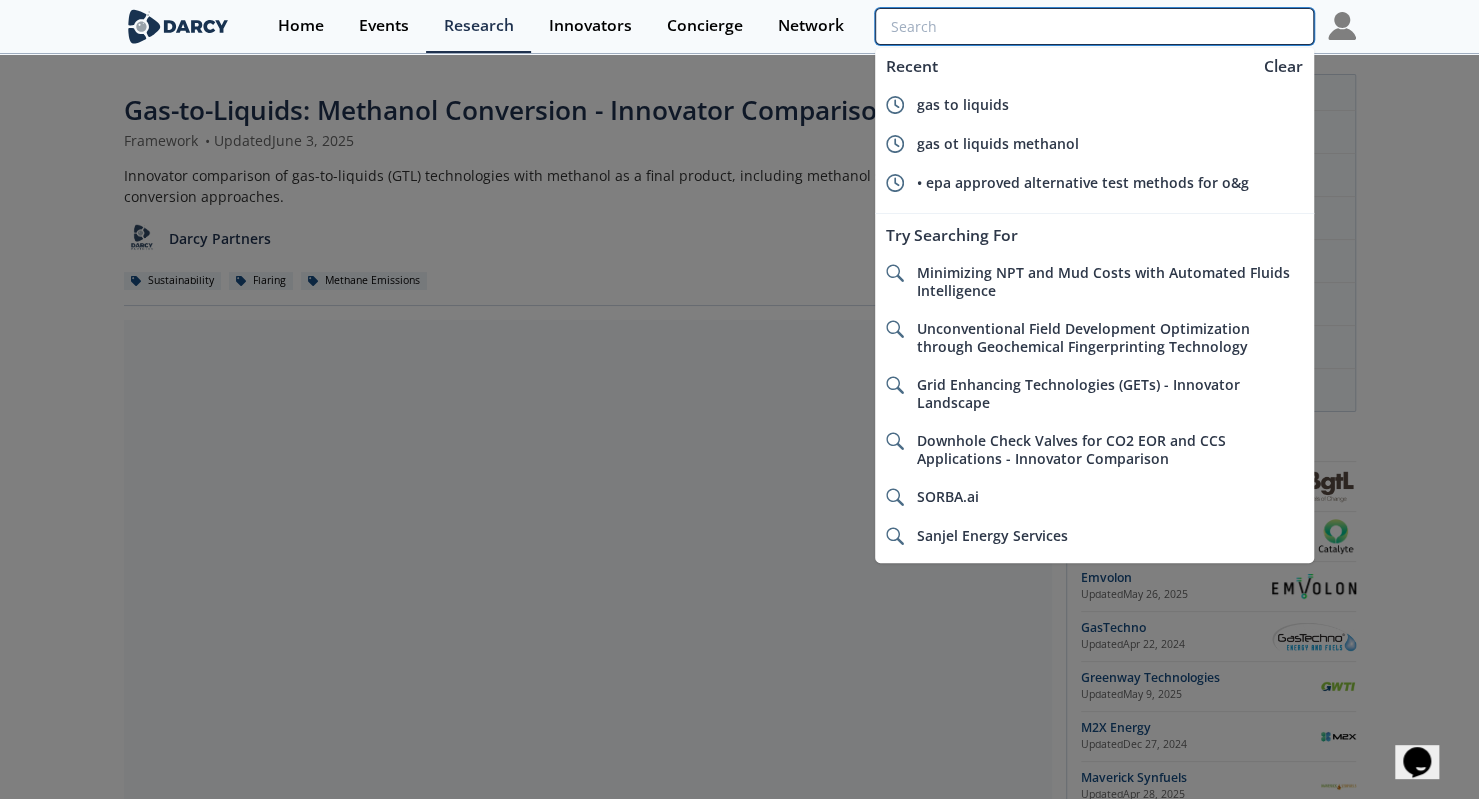 click at bounding box center (1094, 26) 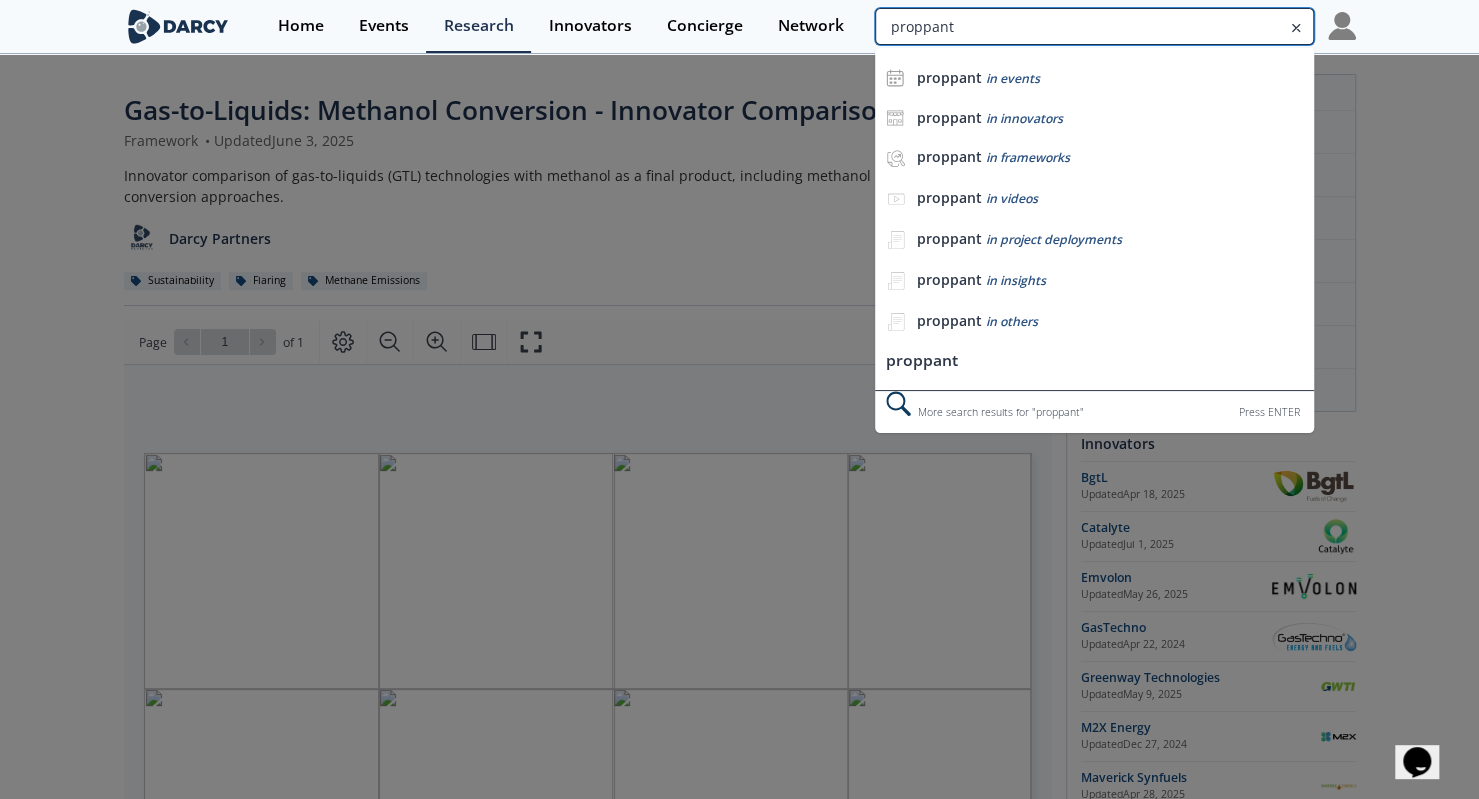 type on "proppant" 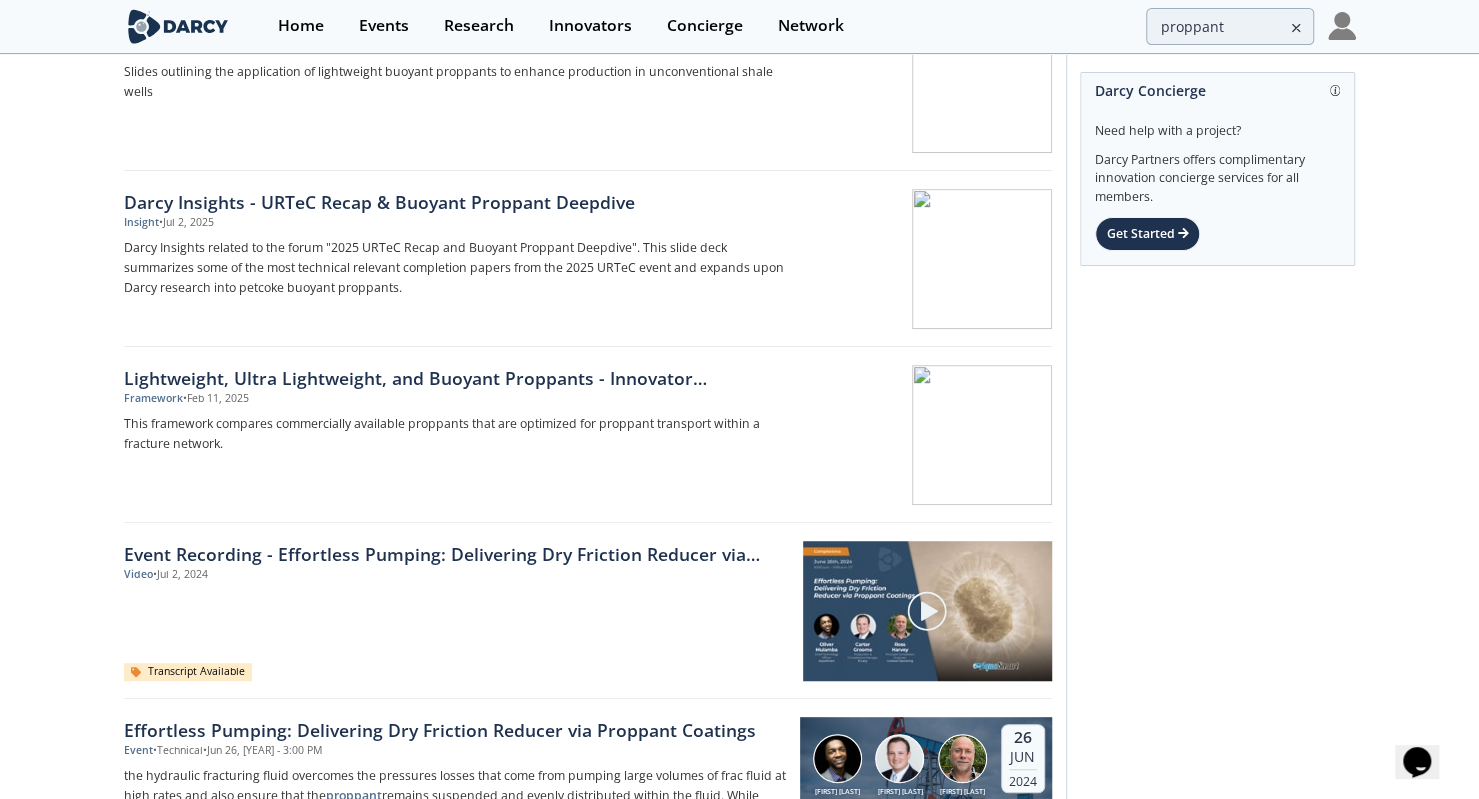 scroll, scrollTop: 526, scrollLeft: 0, axis: vertical 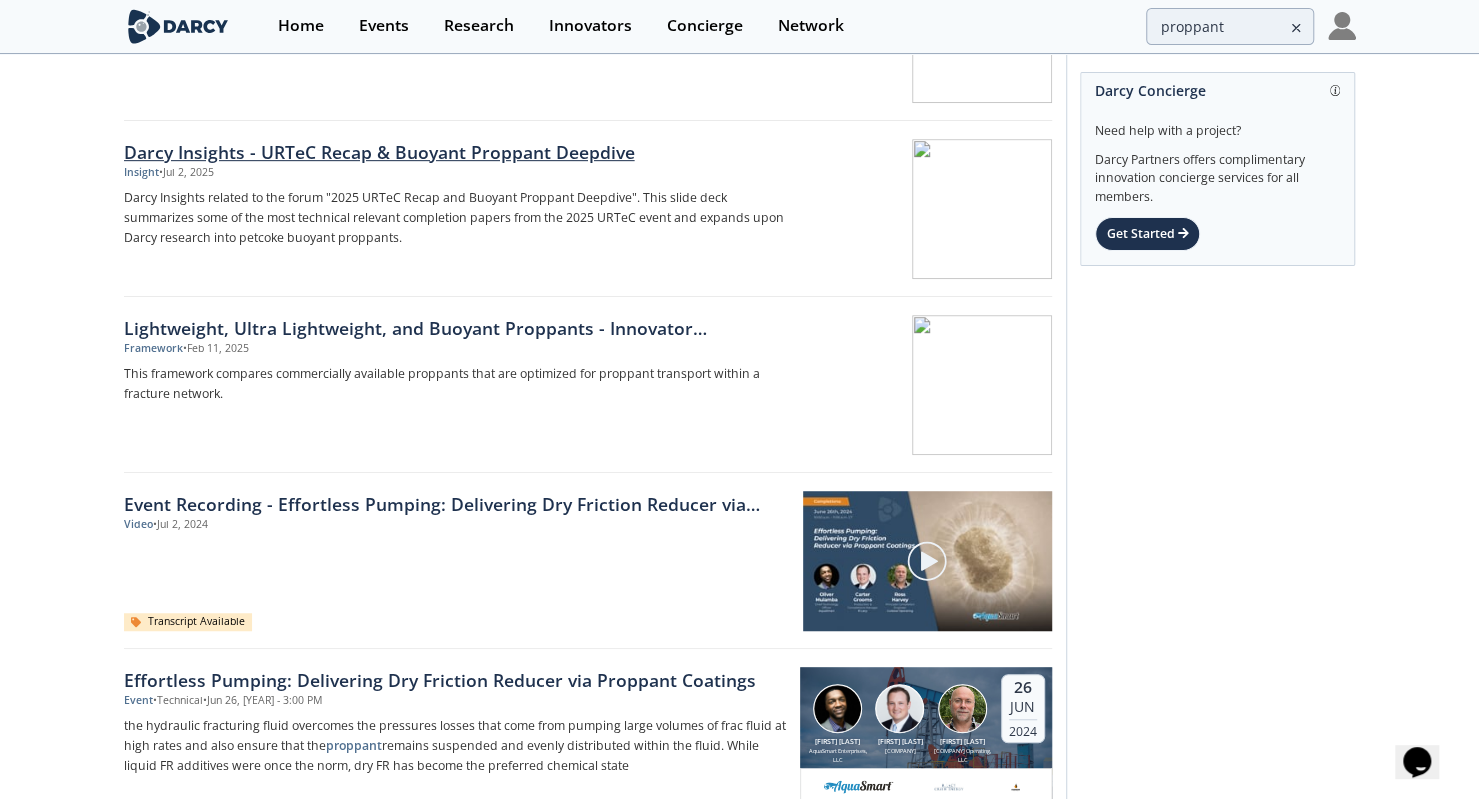 click on "Darcy Insights - URTeC Recap & Buoyant Proppant Deepdive" at bounding box center (455, 152) 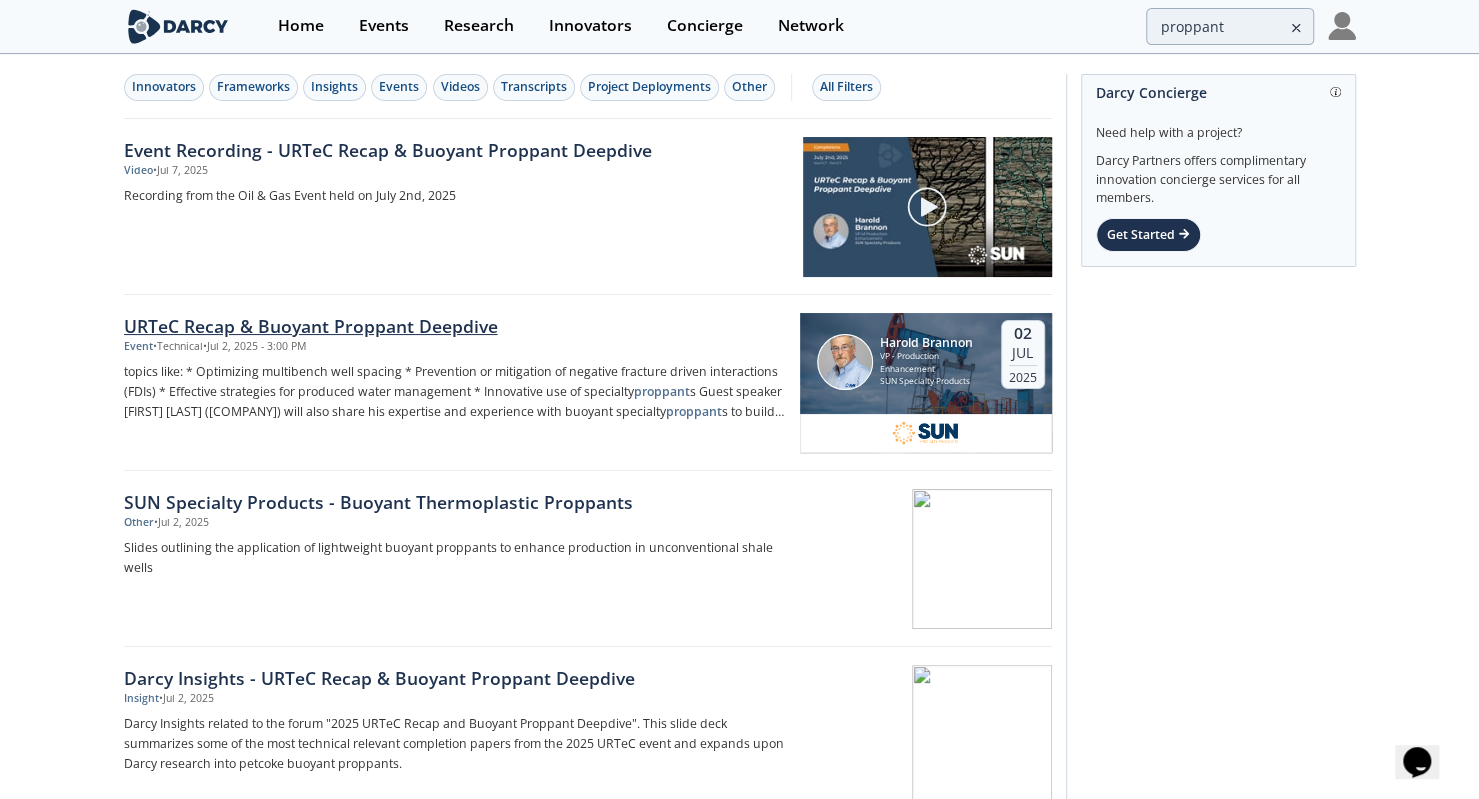 click on "URTeC Recap & Buoyant Proppant Deepdive
Event
•  Technical  •  Jul 2, 2025 - 3:00 PM
topics like:
* Optimizing multibench well spacing
* Prevention or mitigation of negative fracture driven interactions (FDIs)
* Effective strategies for produced water management
* Innovative use of specialty  proppant s
Guest speaker Harold Brannon (Sun Specialty Products) will also share his expertise and experience with buoyant specialty  proppant s to build upon the Darcy insights
Harold Brannon
VP - Production Enhancement
SUN Specialty Products
02
Jul" at bounding box center (588, 383) 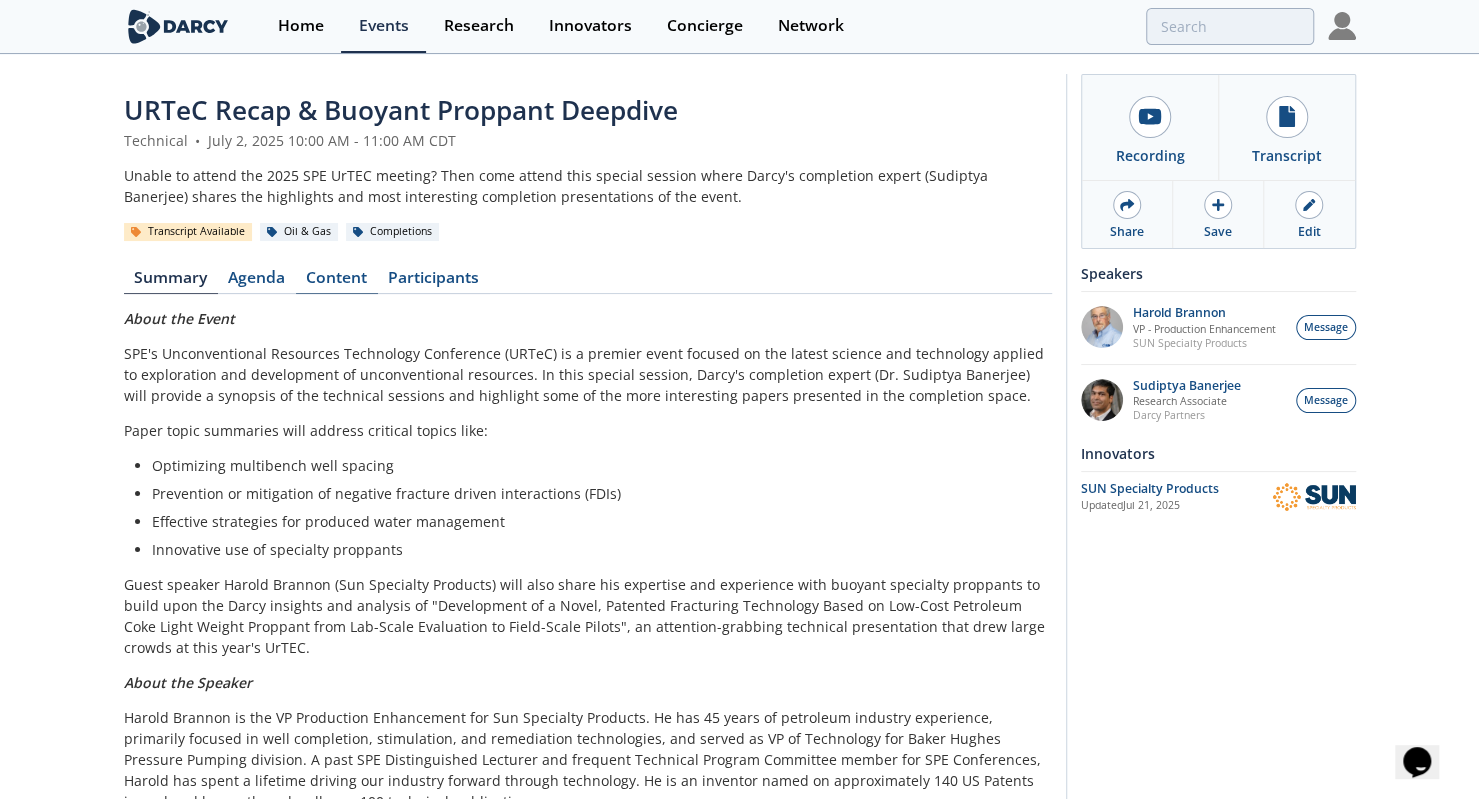 click on "Content" at bounding box center (337, 282) 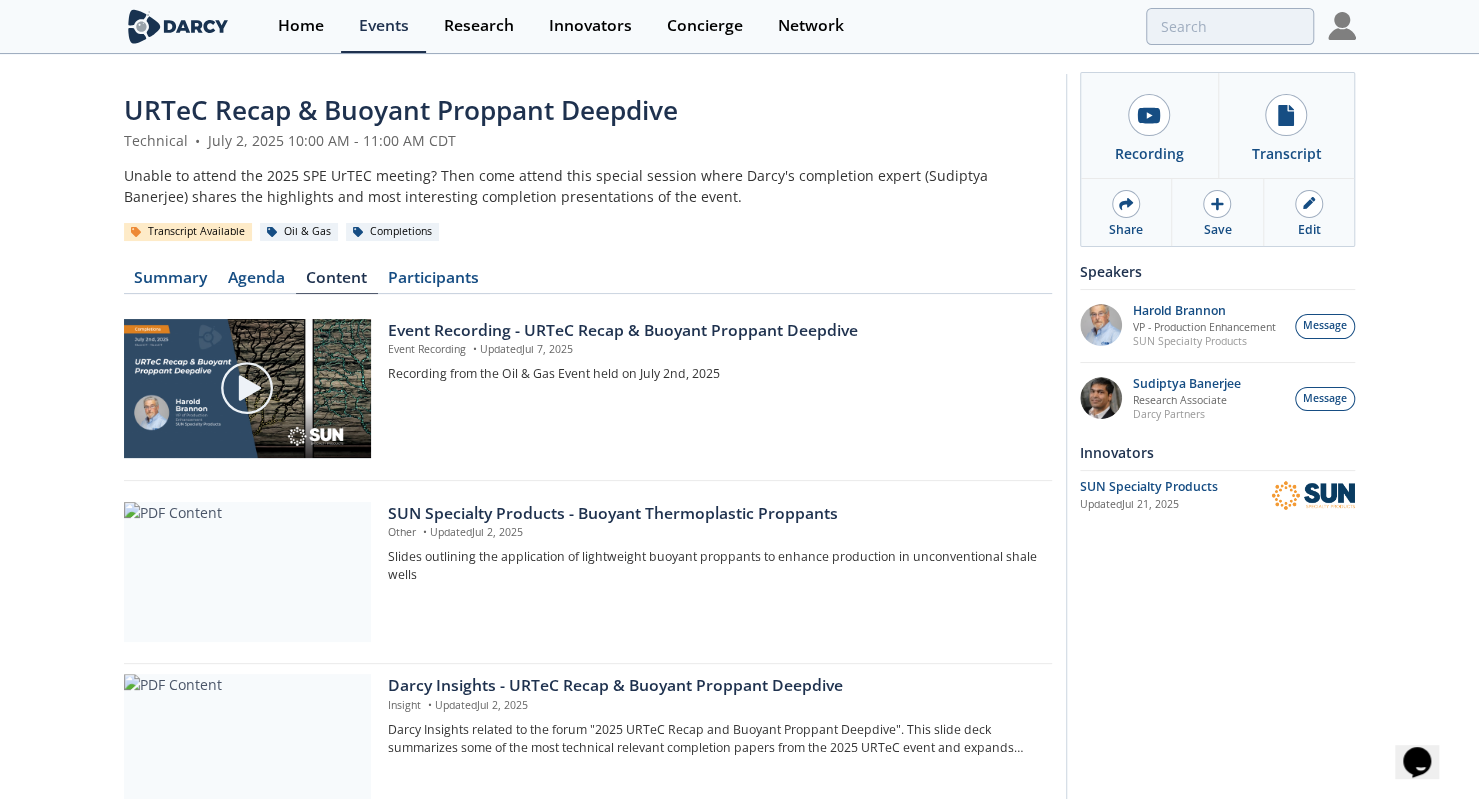 scroll, scrollTop: 102, scrollLeft: 0, axis: vertical 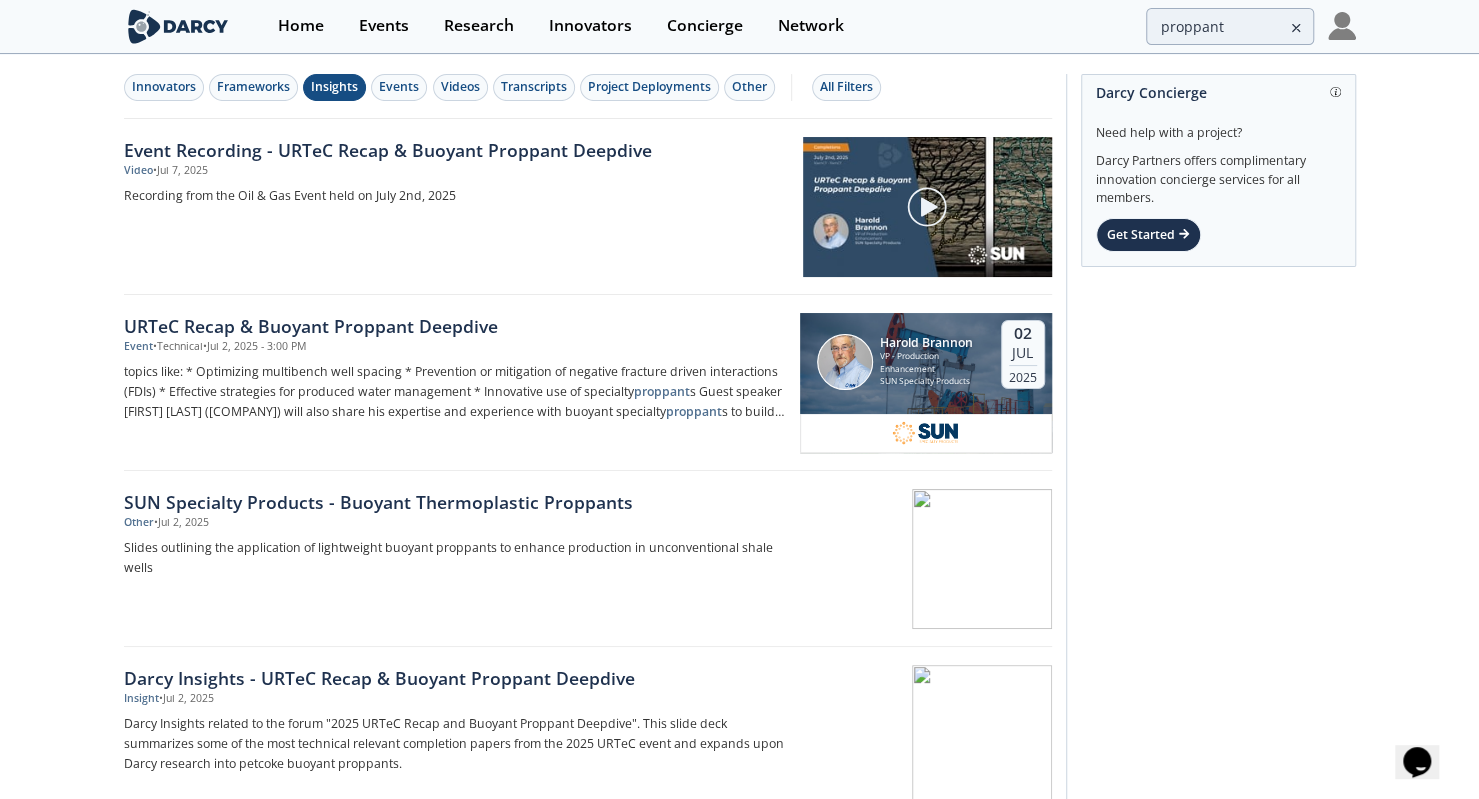 click on "Insights" at bounding box center [334, 87] 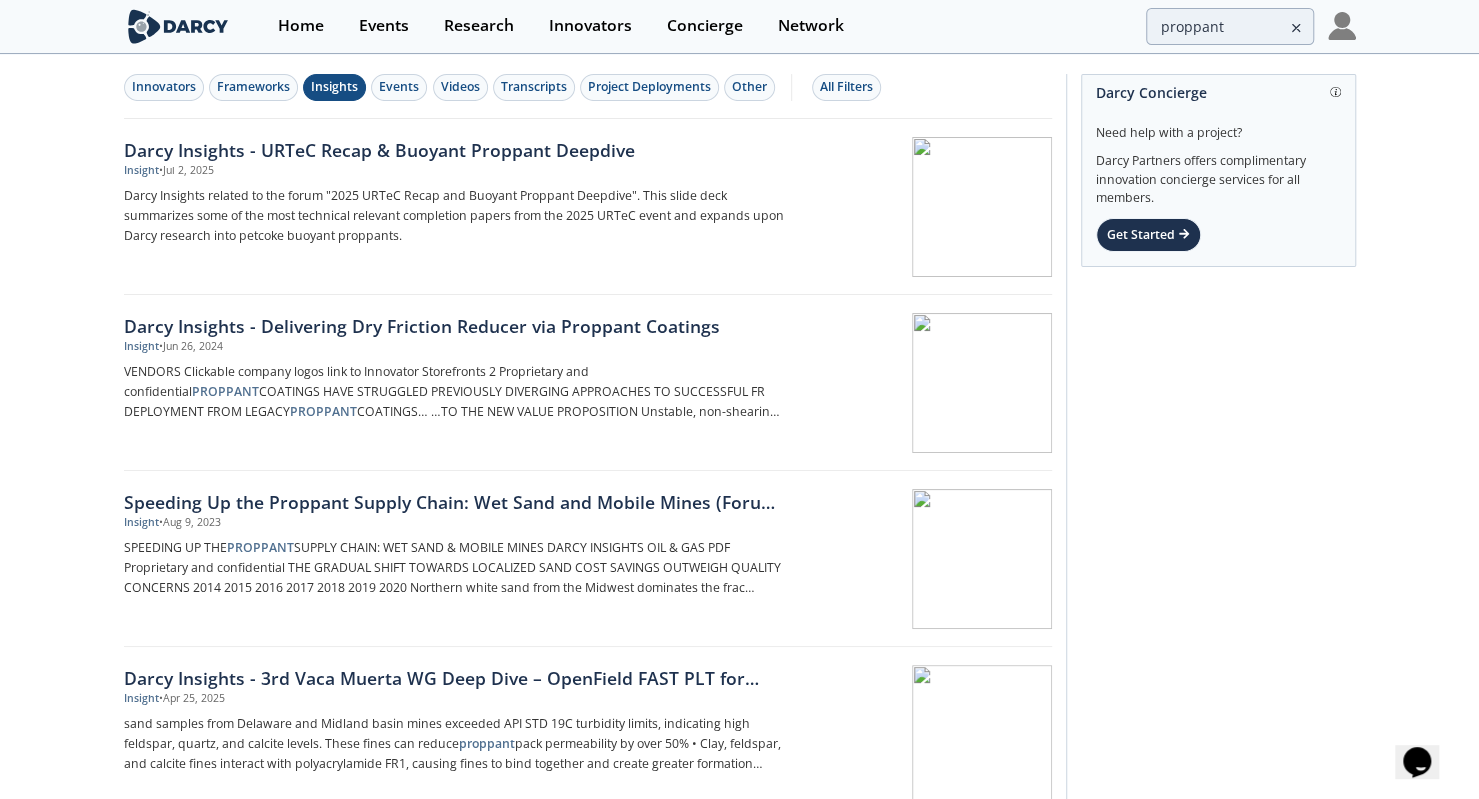 click on "Innovators
Frameworks
Insights
Events
Videos
Transcripts
Project Deployments
Other
All Filters" at bounding box center [588, 87] 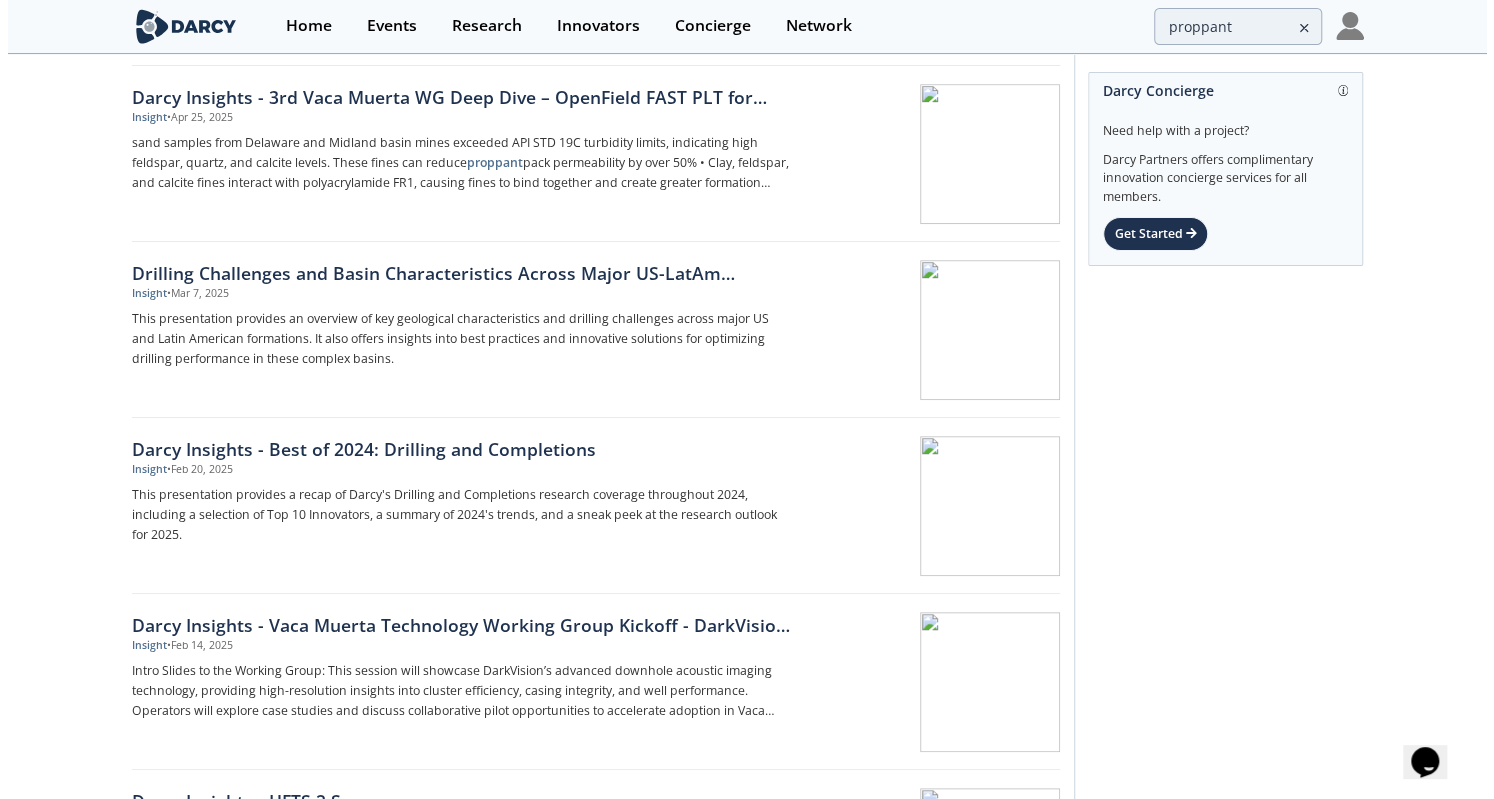scroll, scrollTop: 0, scrollLeft: 0, axis: both 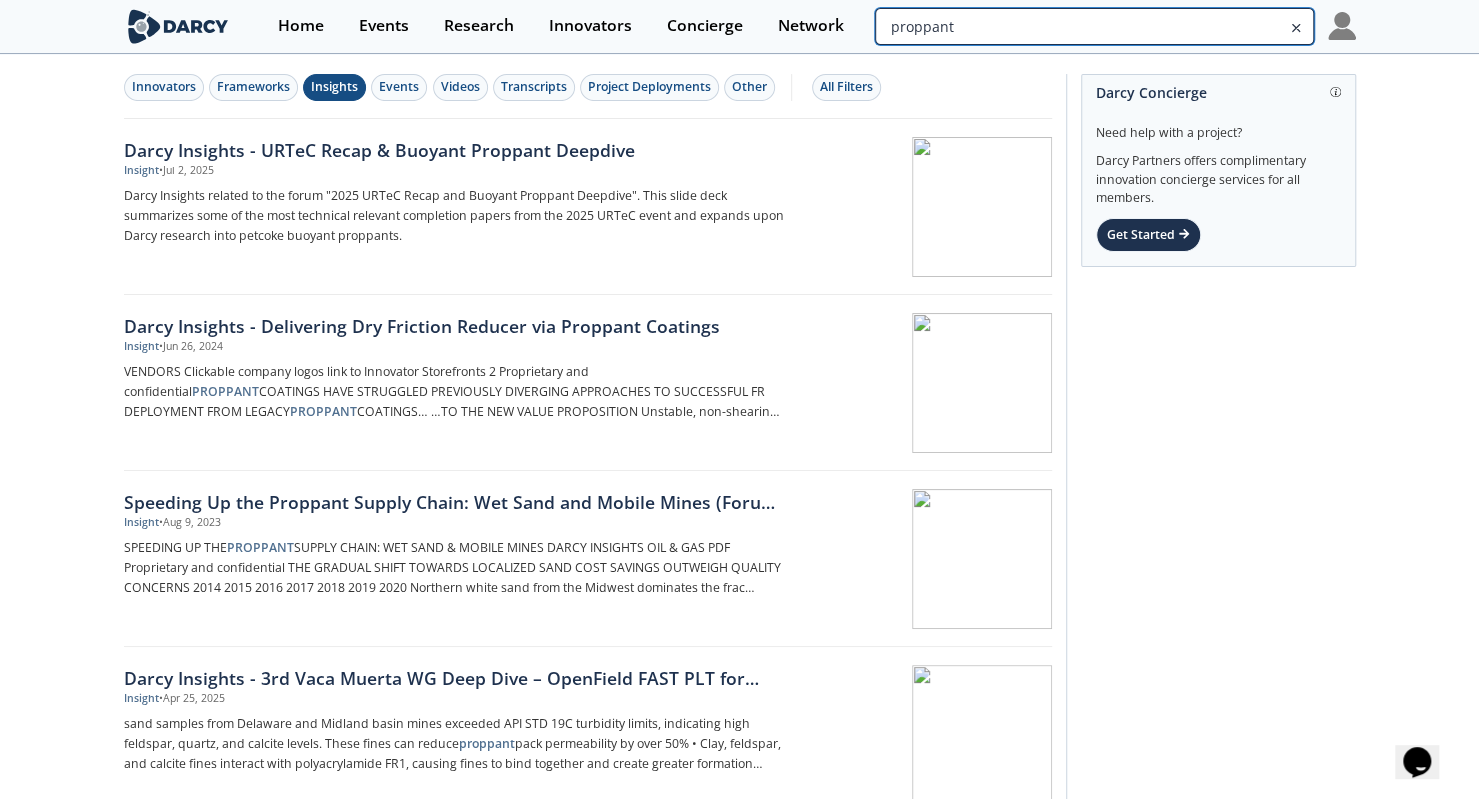 click on "proppant" at bounding box center [1094, 26] 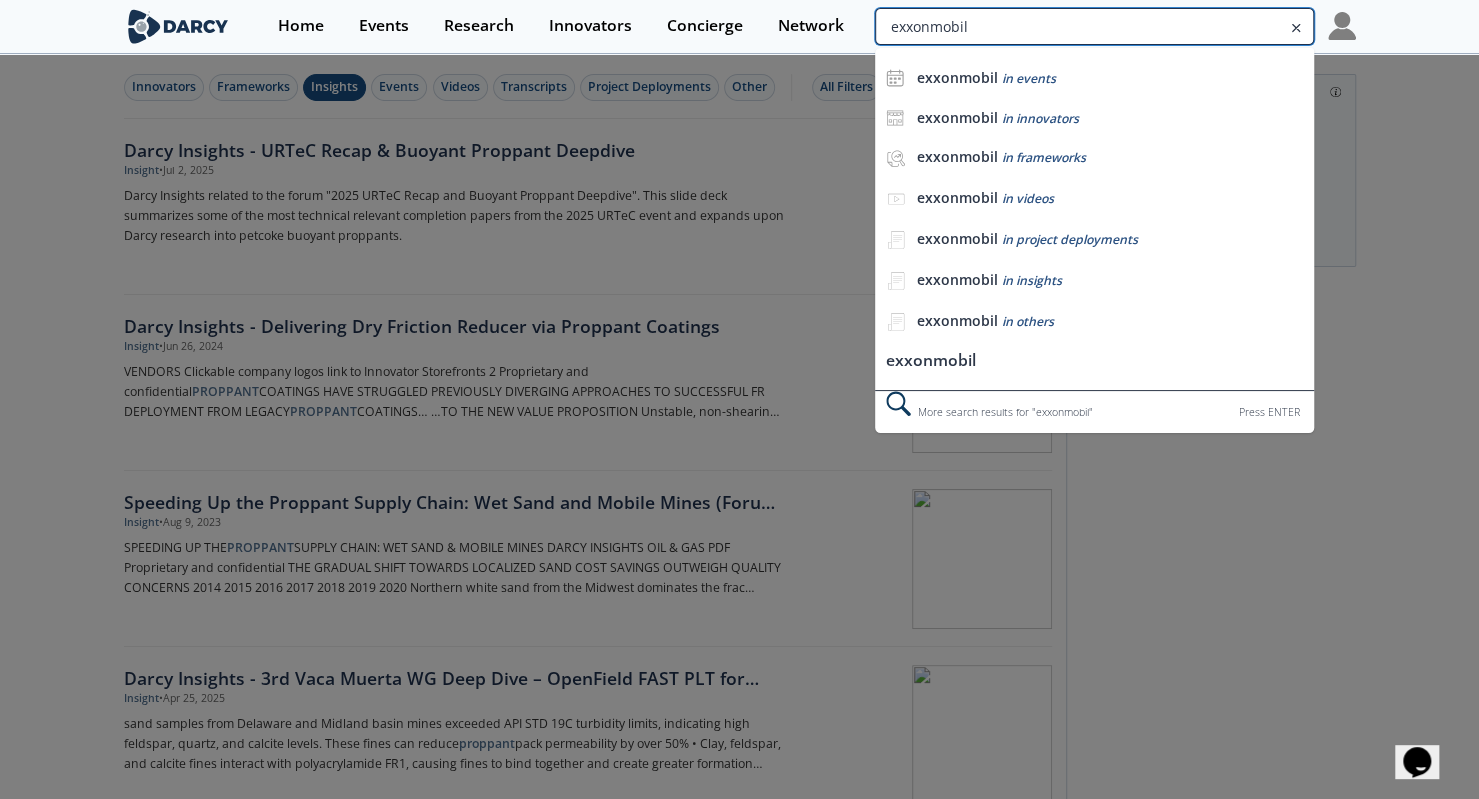 type on "exxonmobil" 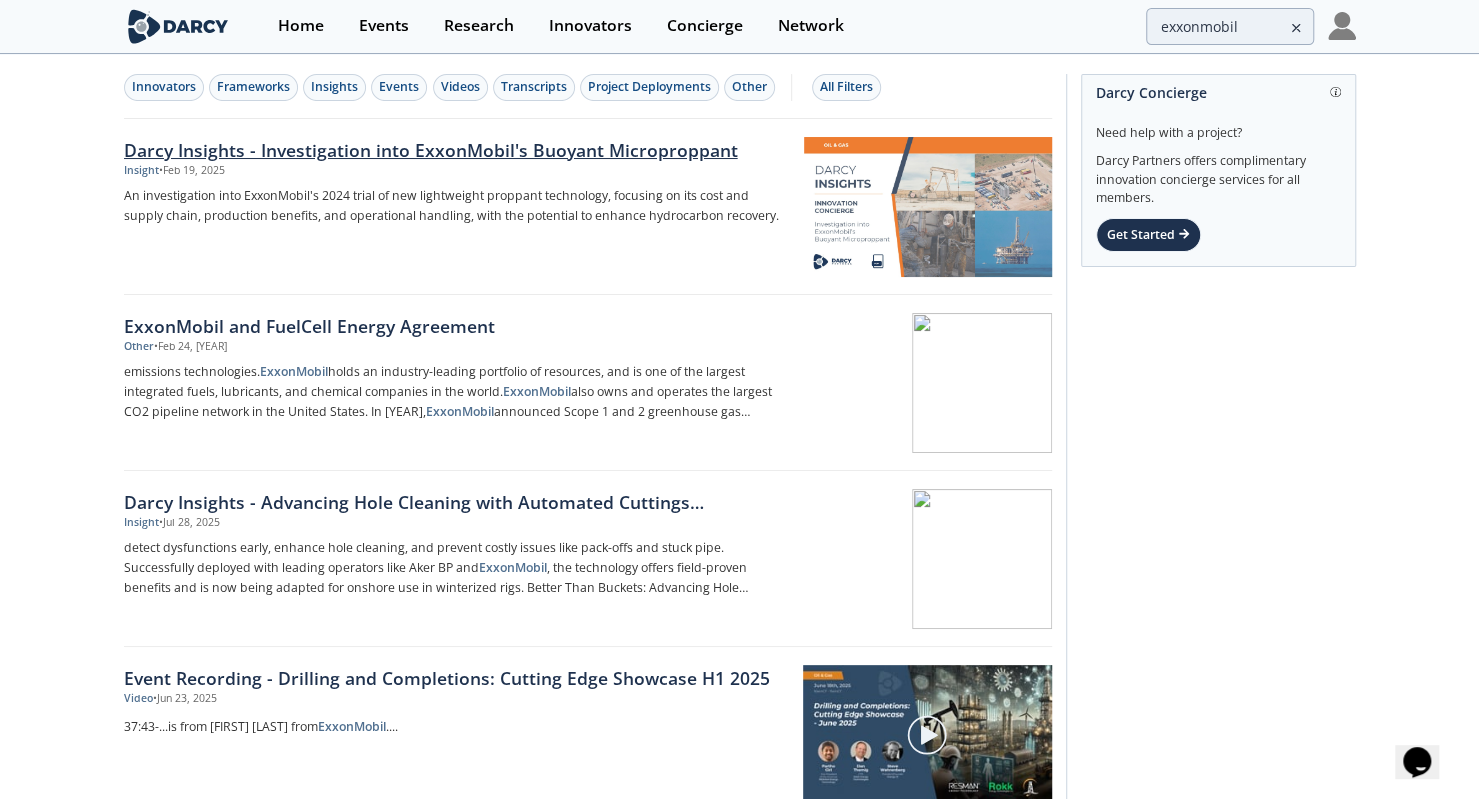 click on "Darcy Insights - Investigation into ExxonMobil's Buoyant Microproppant" at bounding box center [455, 150] 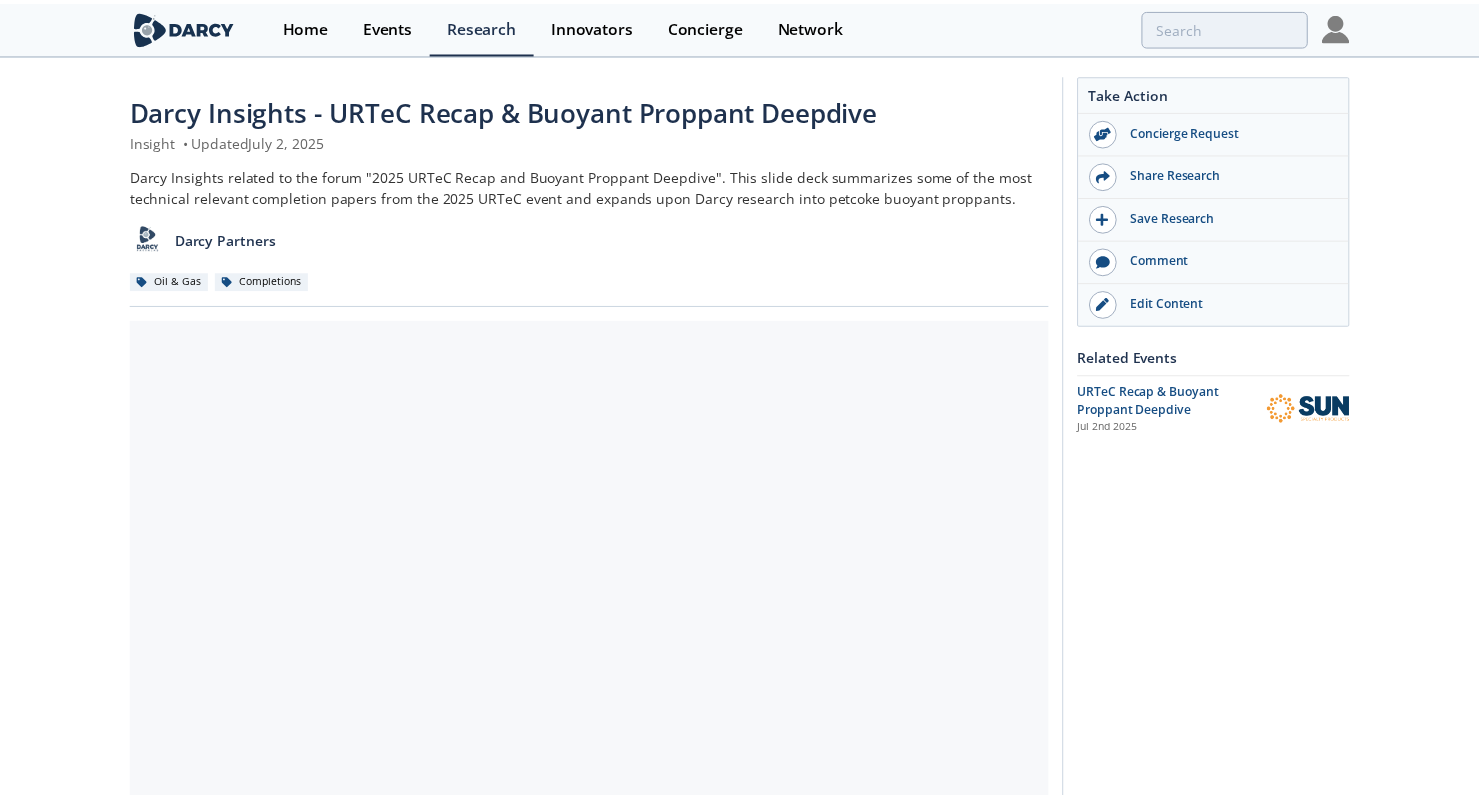 scroll, scrollTop: 0, scrollLeft: 0, axis: both 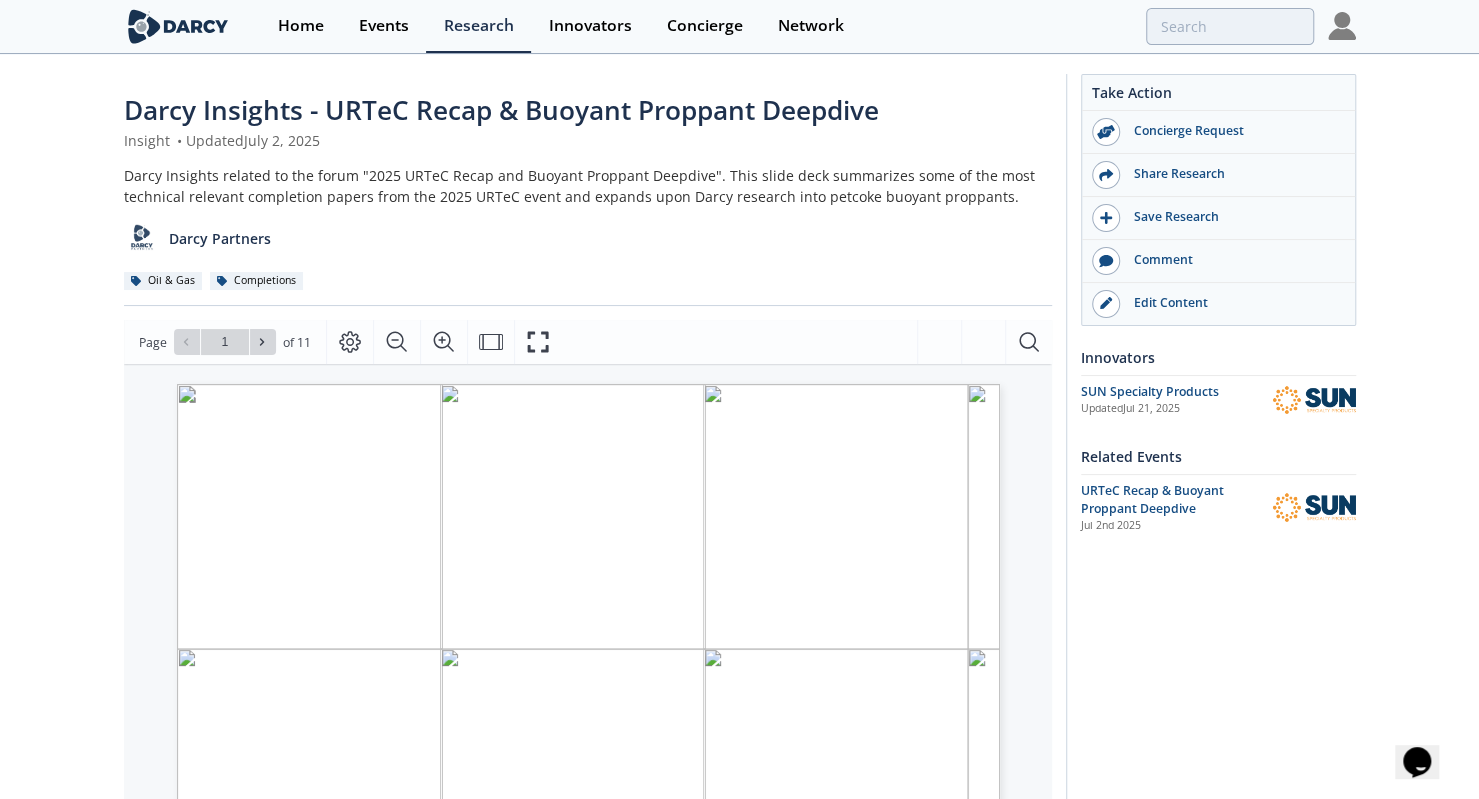 type on "2" 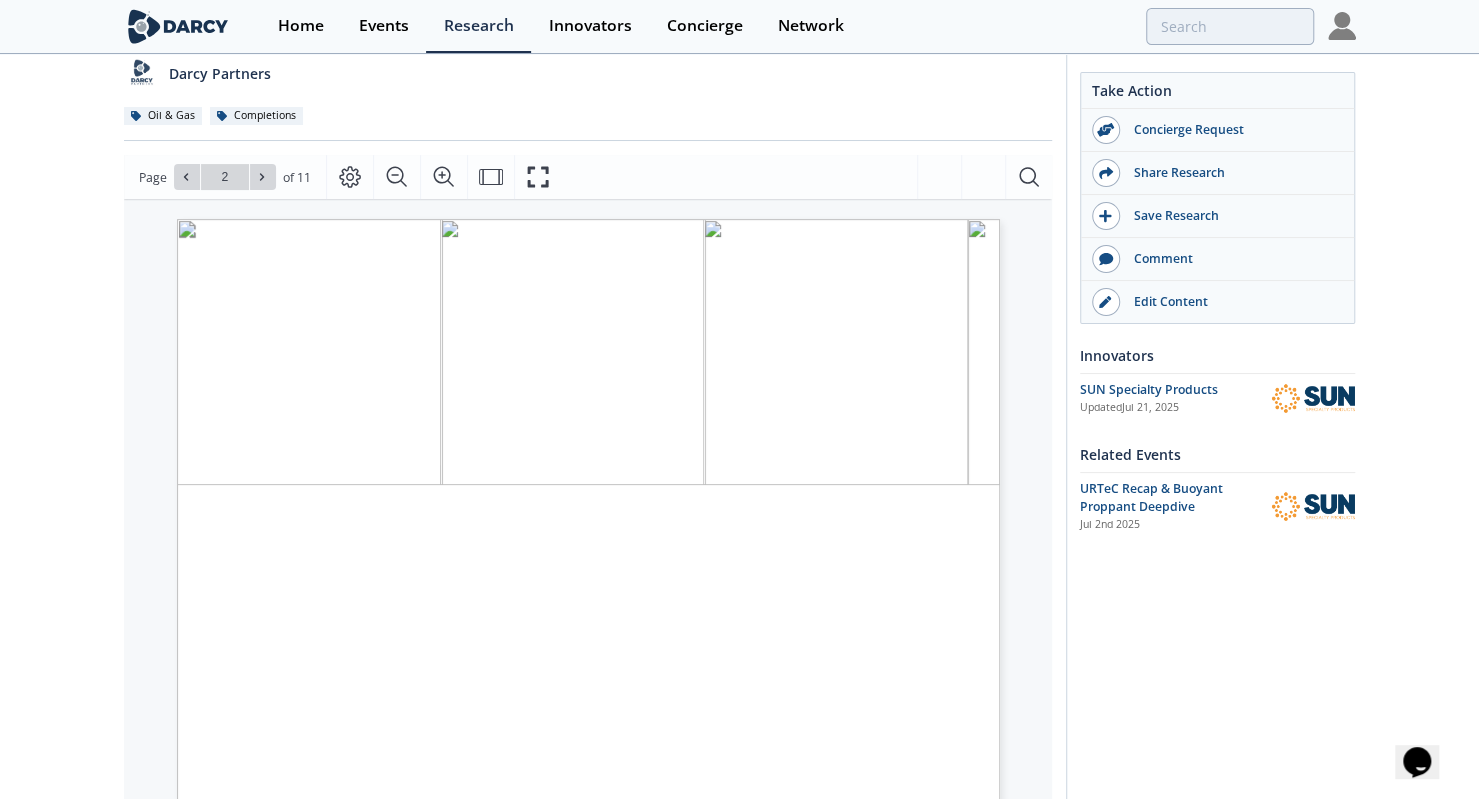 scroll, scrollTop: 169, scrollLeft: 0, axis: vertical 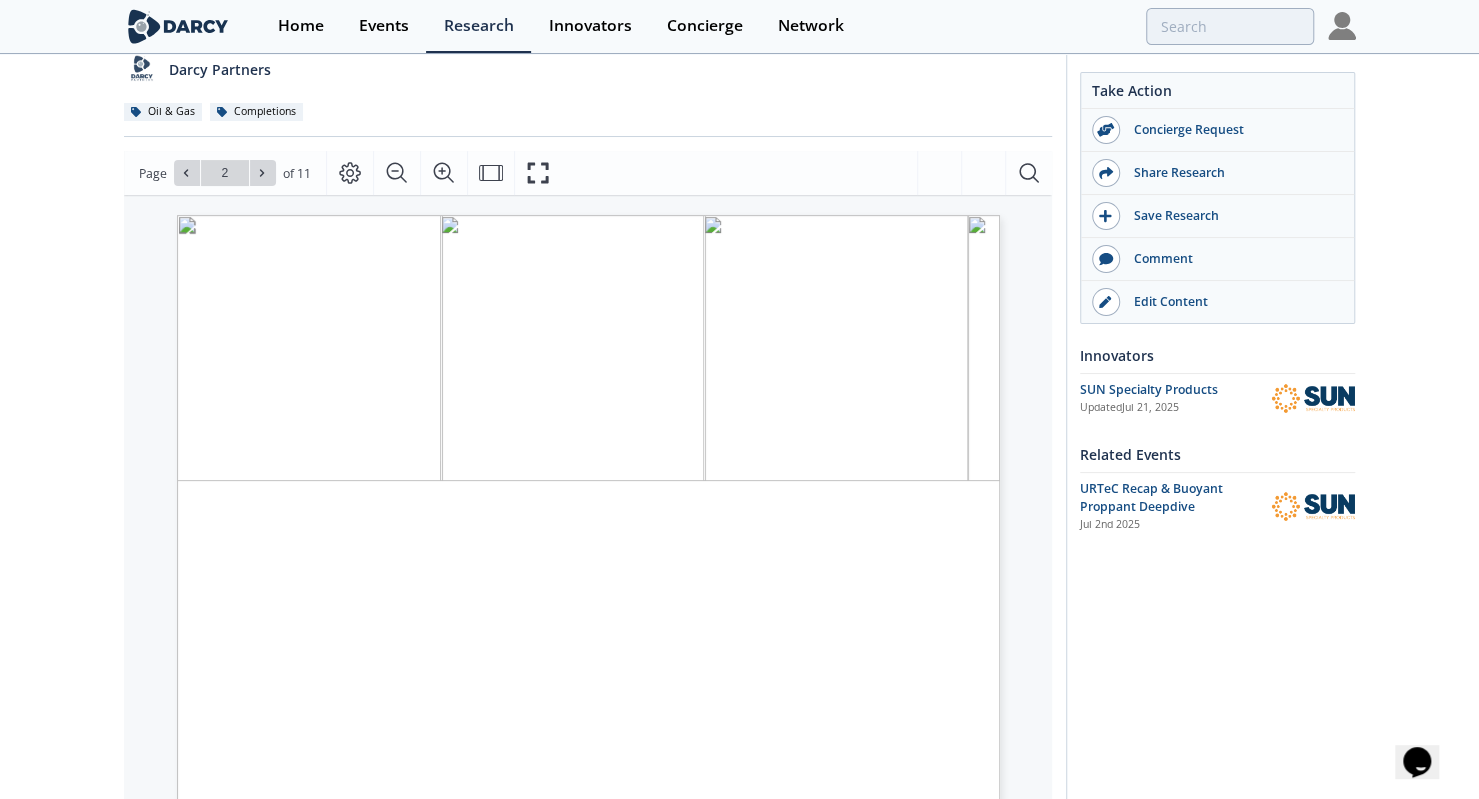 type on "3" 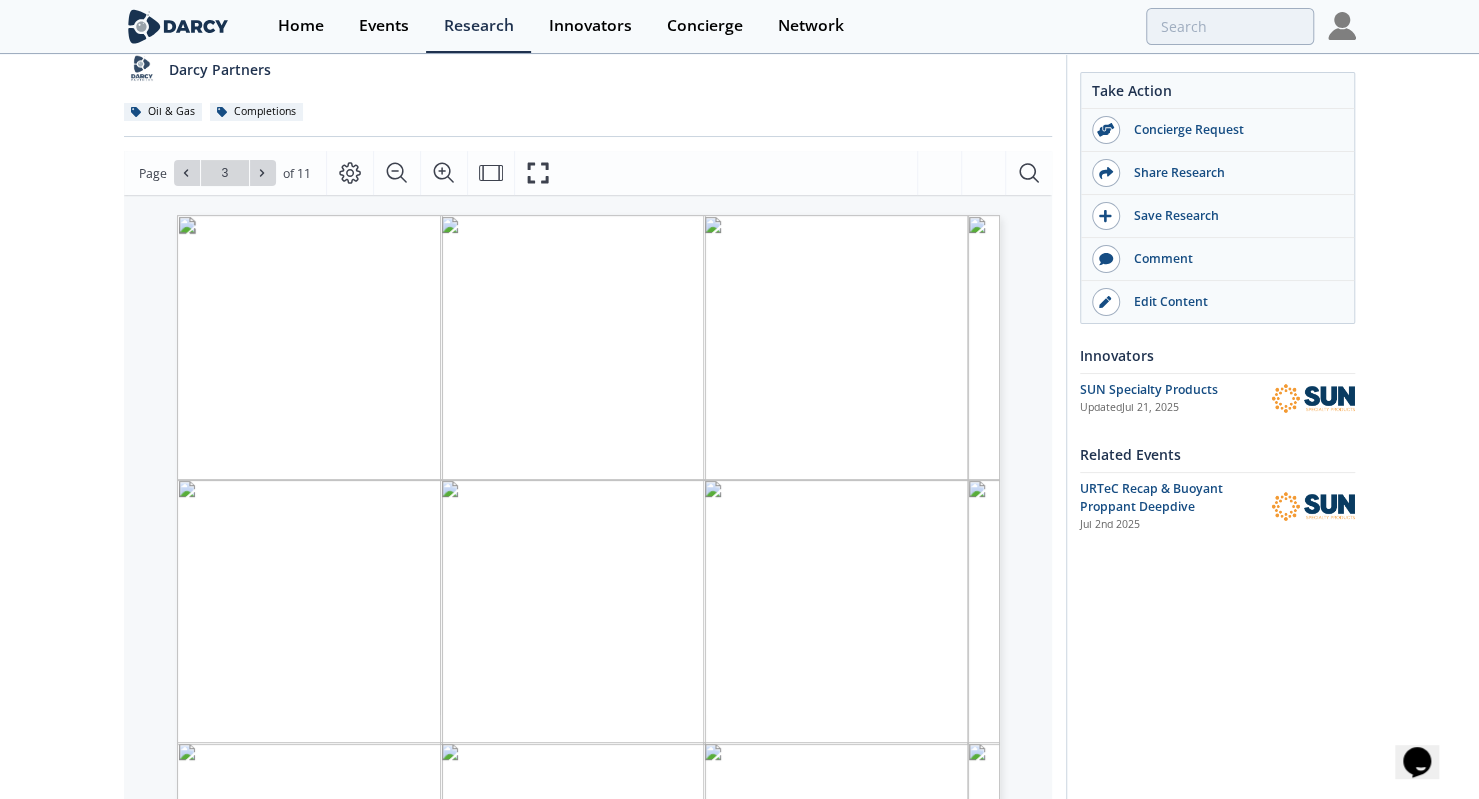 type on "4" 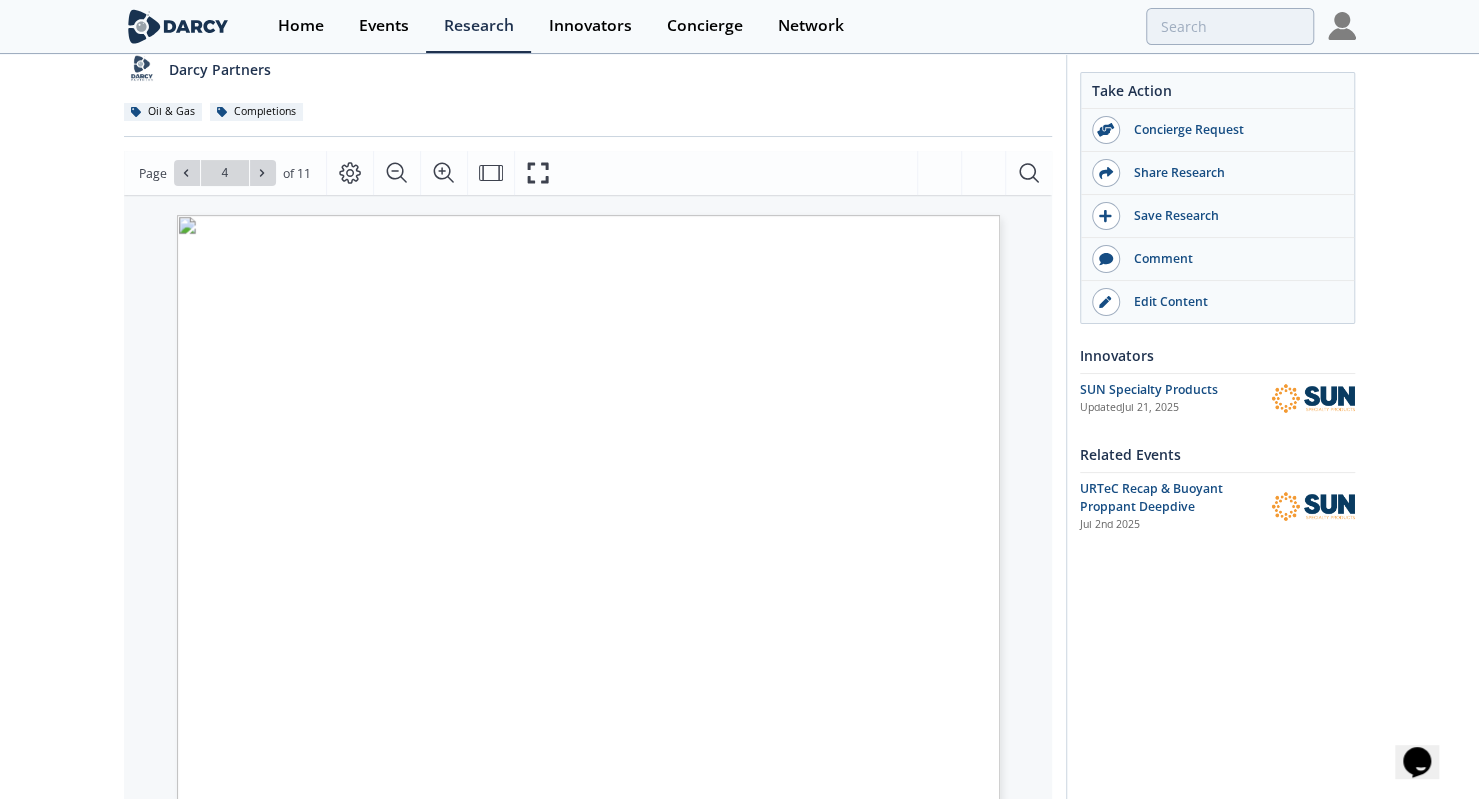 type on "5" 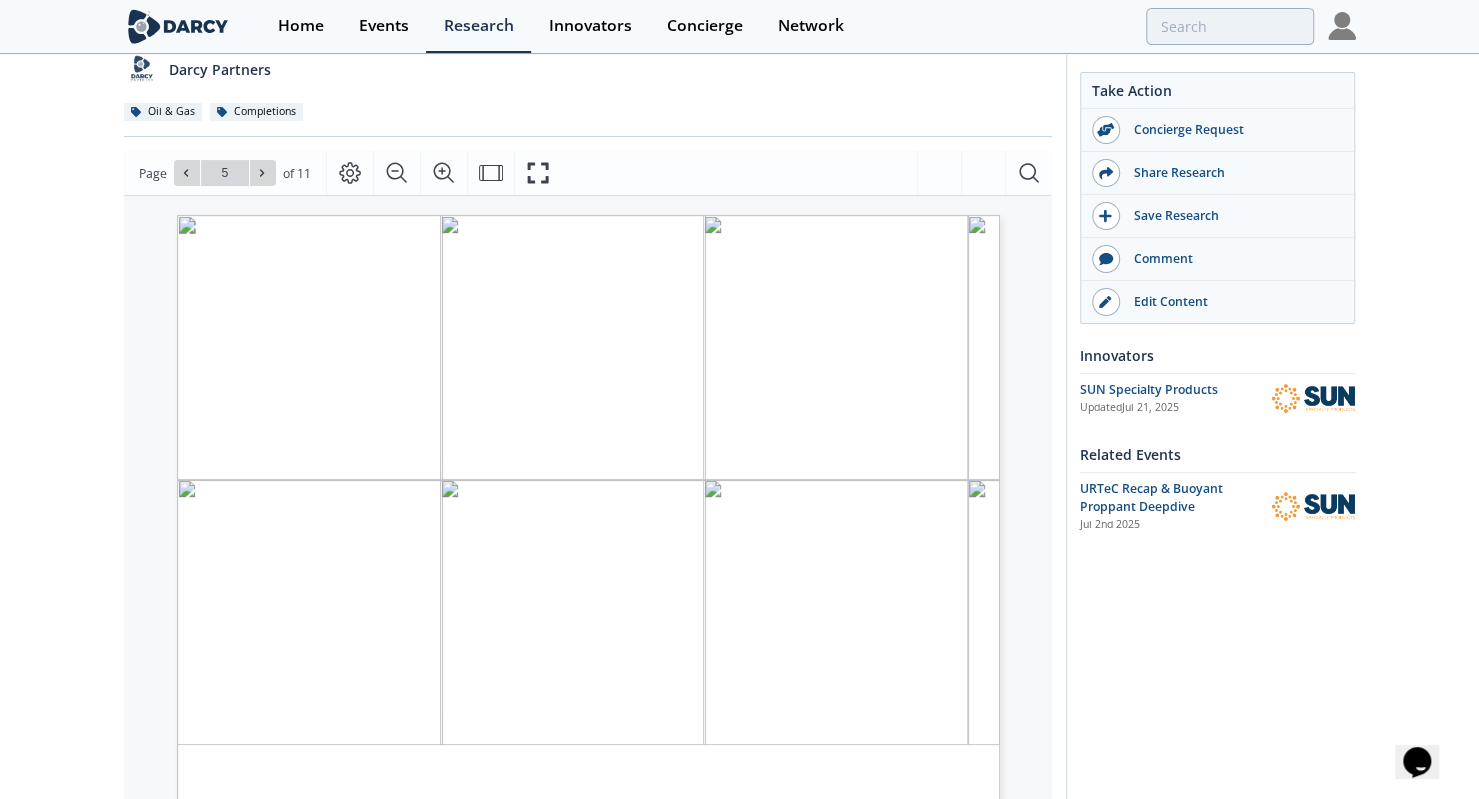 type on "6" 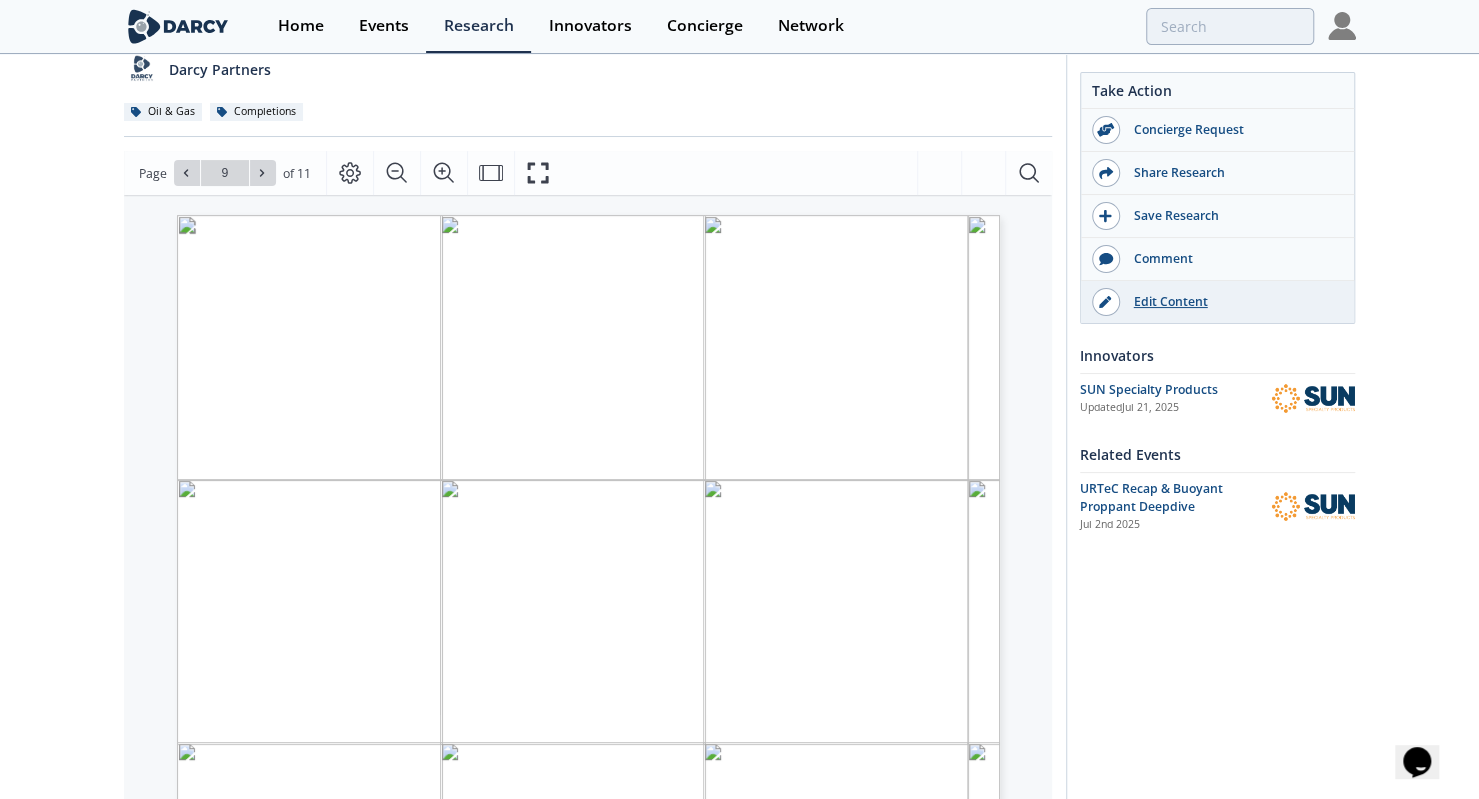 click on "Edit Content" at bounding box center [1217, 302] 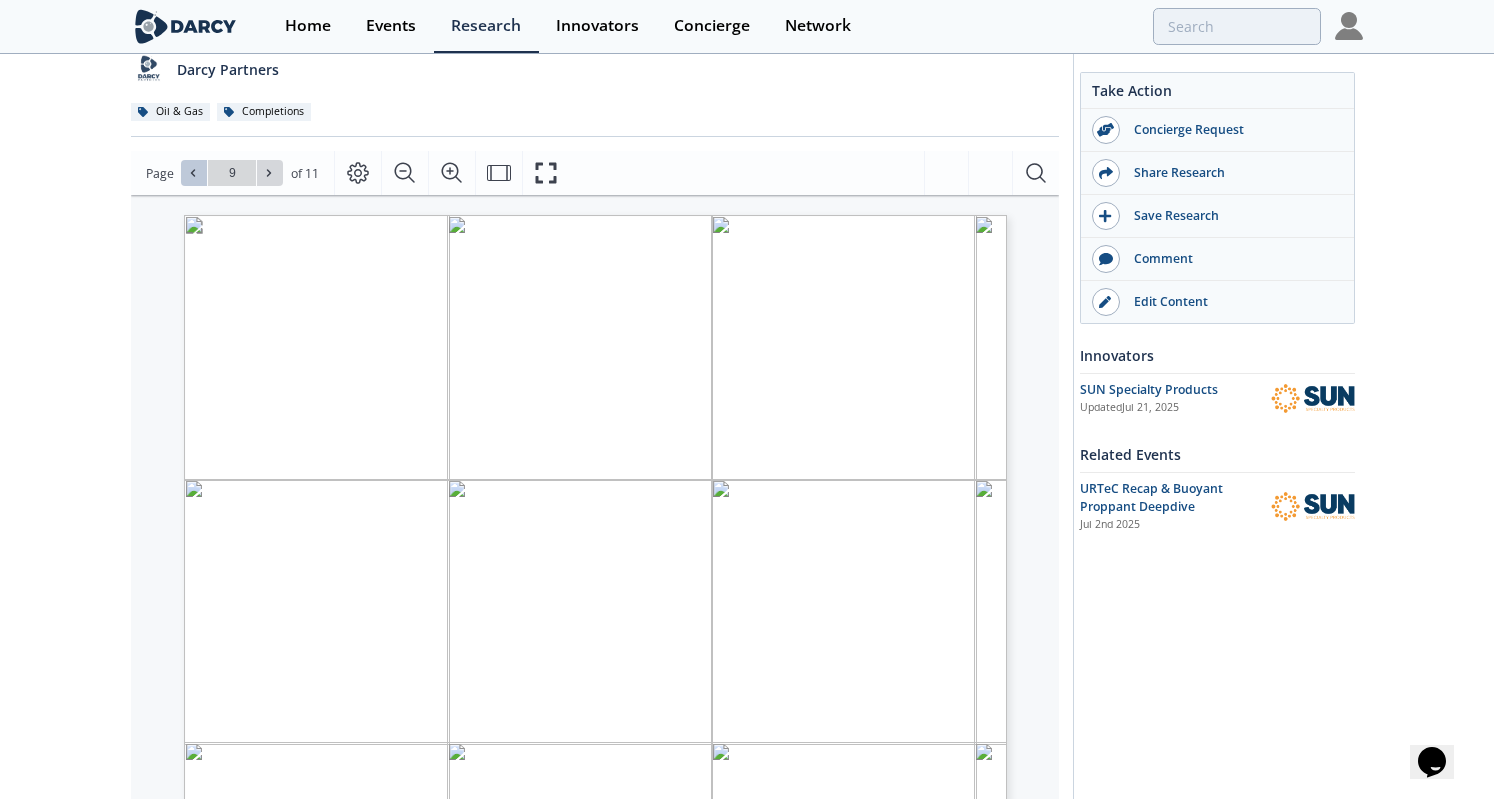click at bounding box center (194, 173) 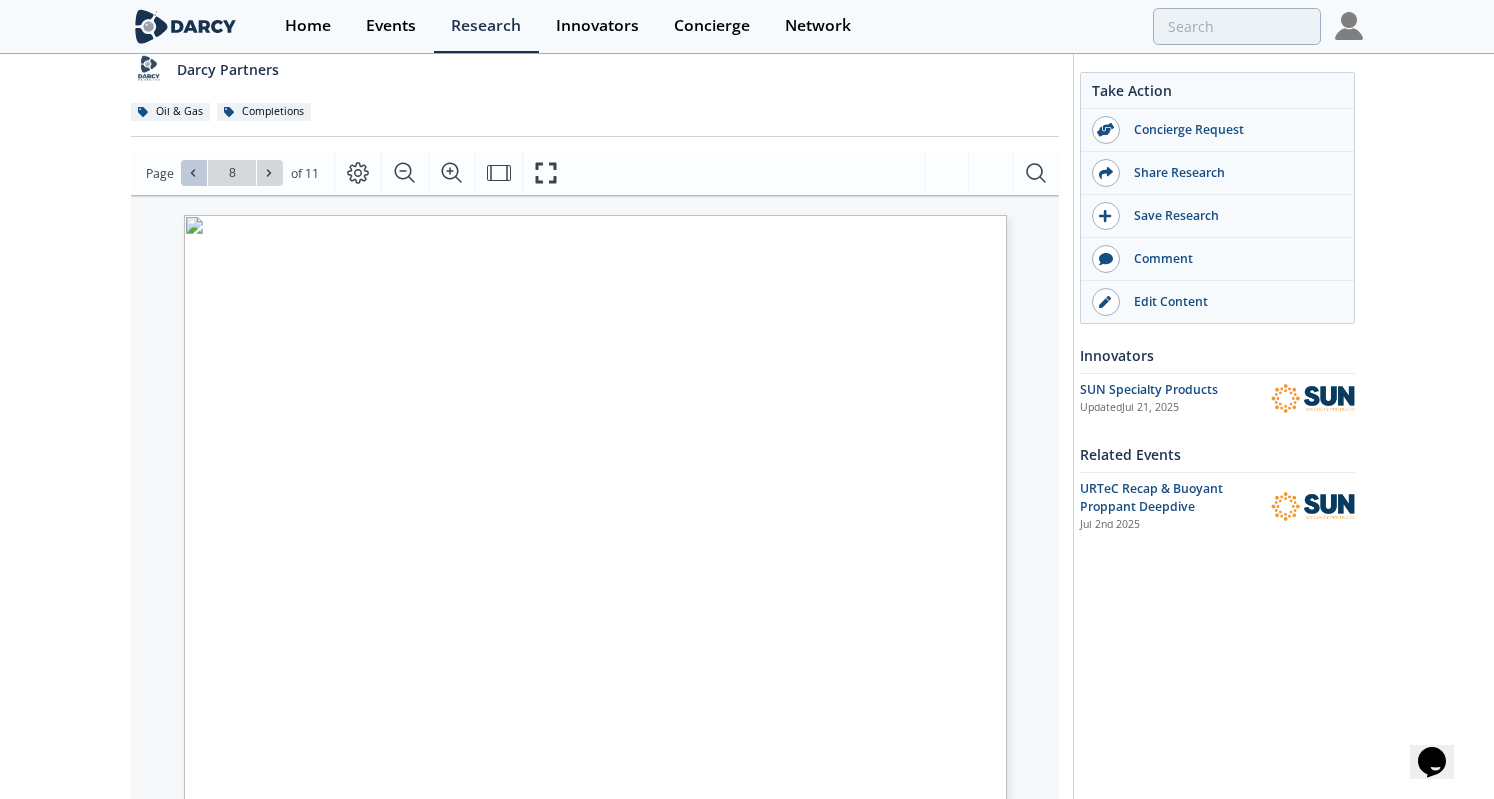 click at bounding box center (194, 173) 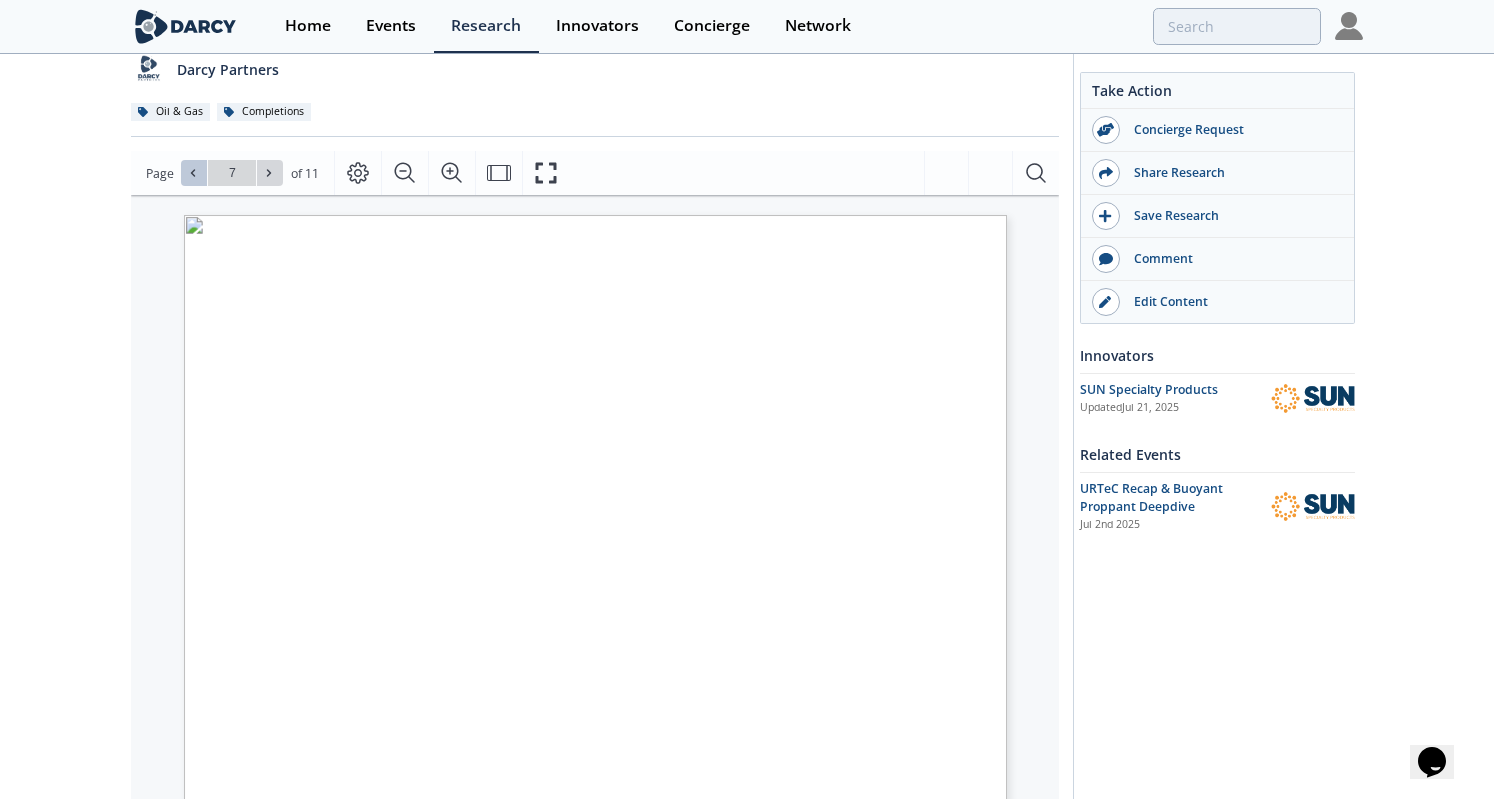 click at bounding box center [194, 173] 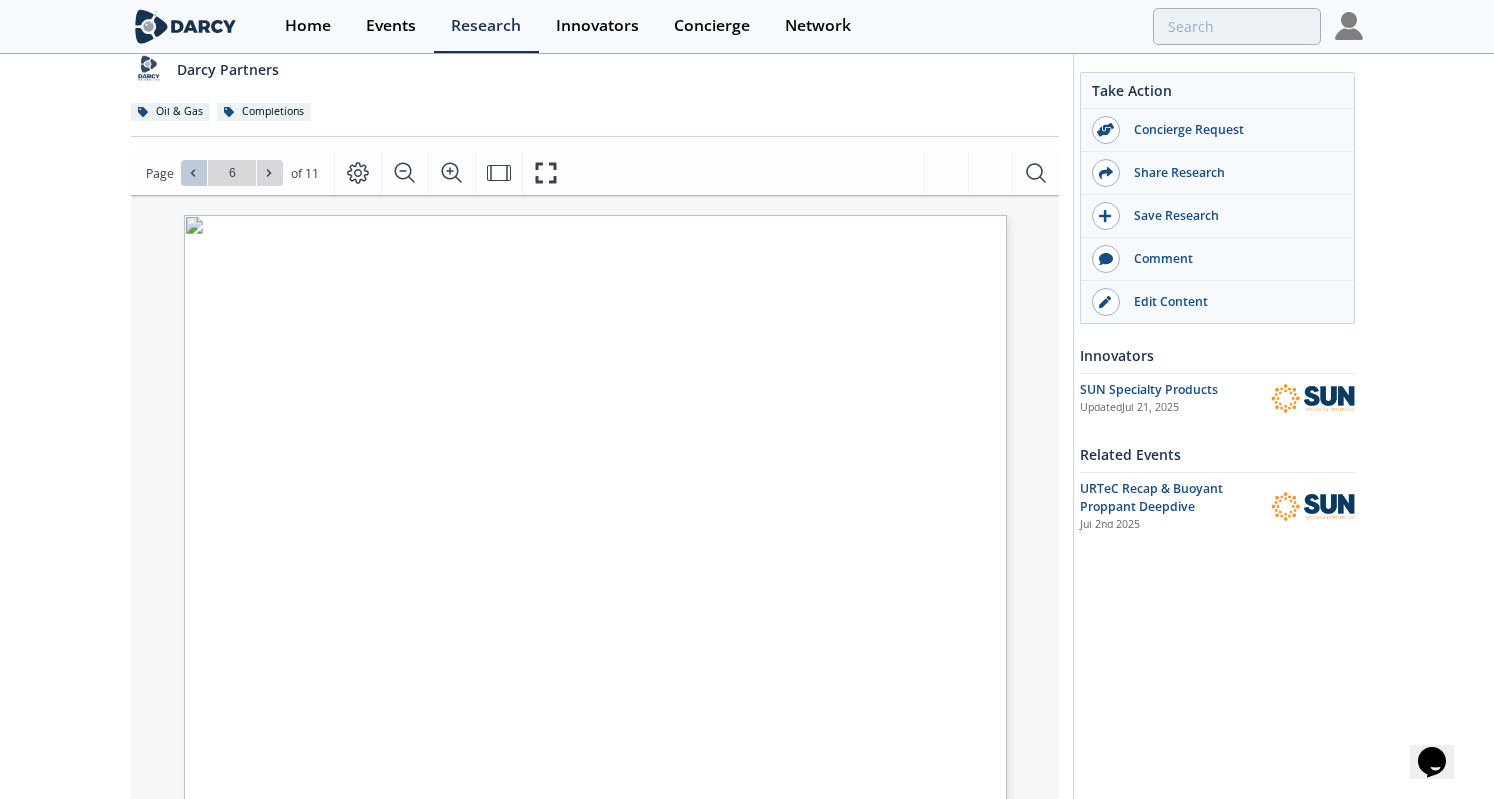 click at bounding box center [194, 173] 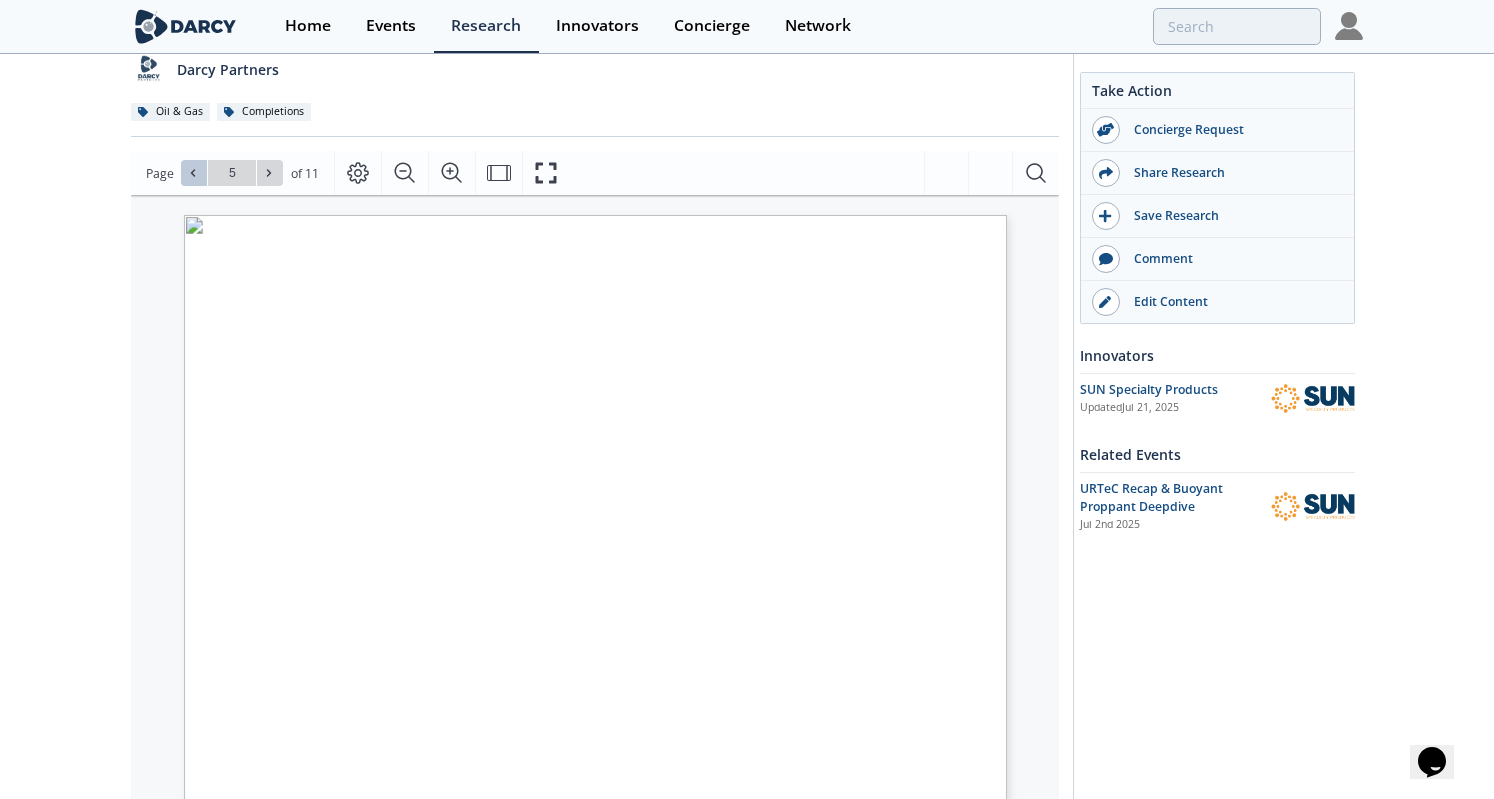 click at bounding box center [194, 173] 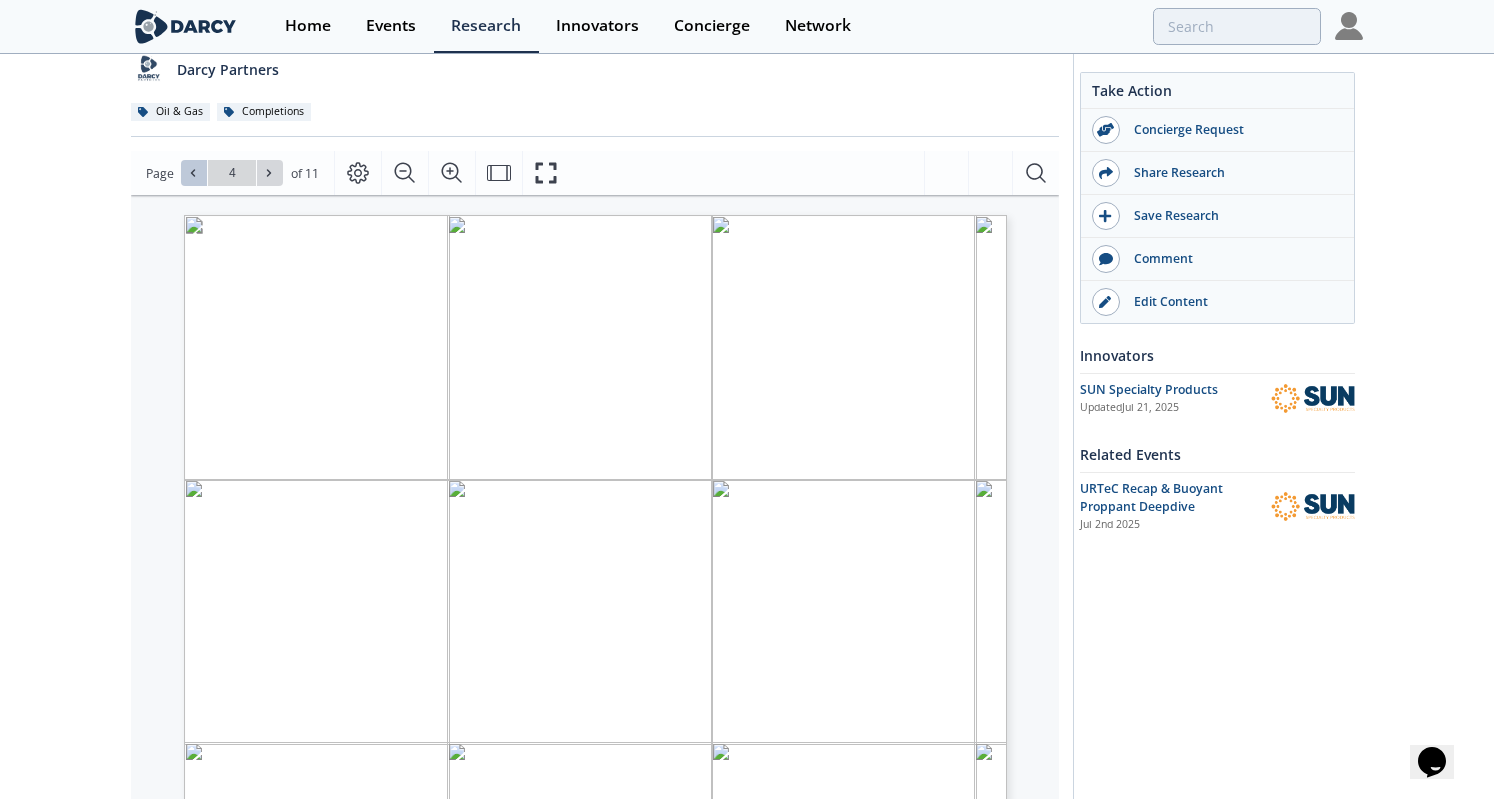 click at bounding box center [194, 173] 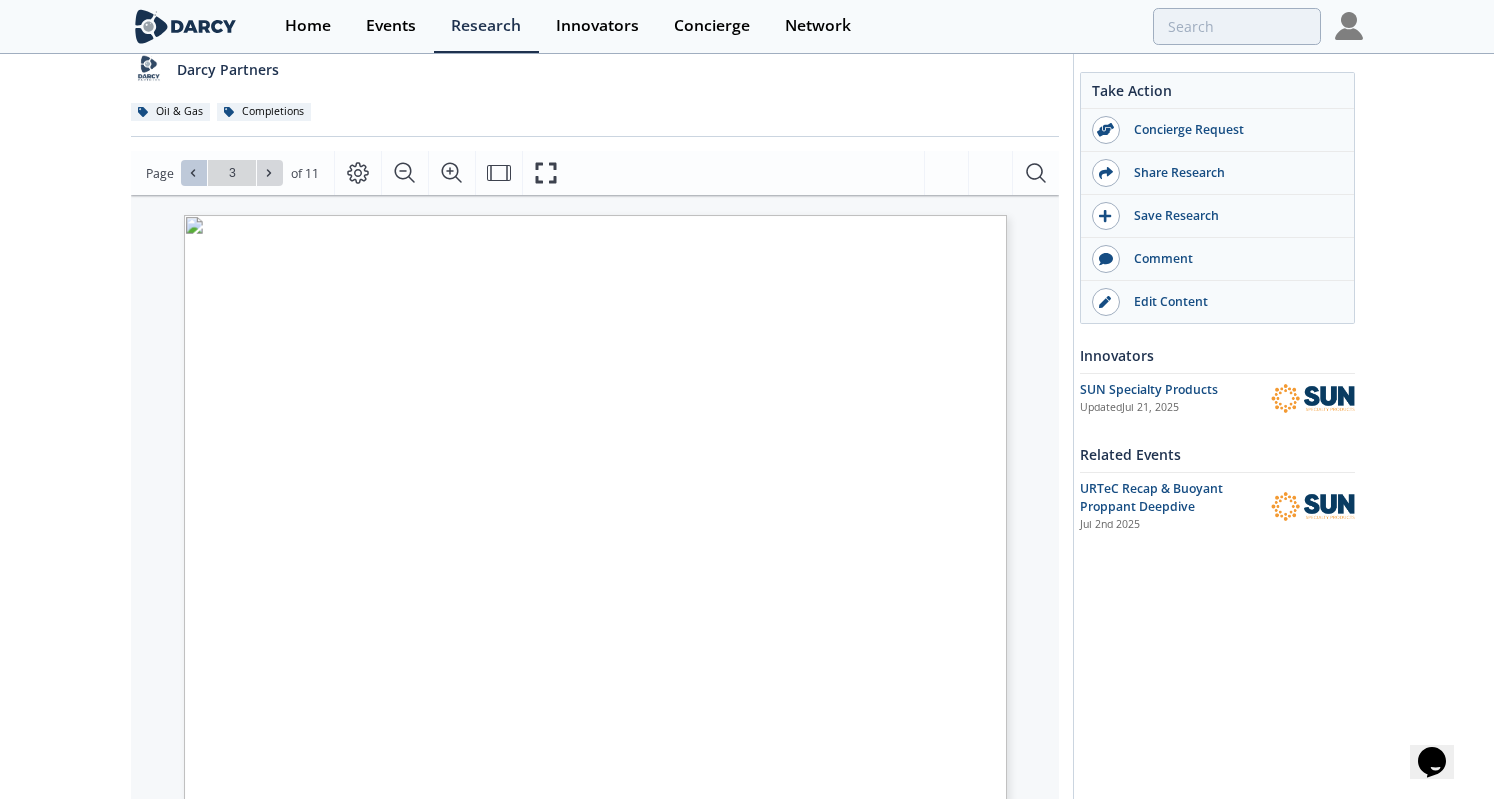 click at bounding box center [194, 173] 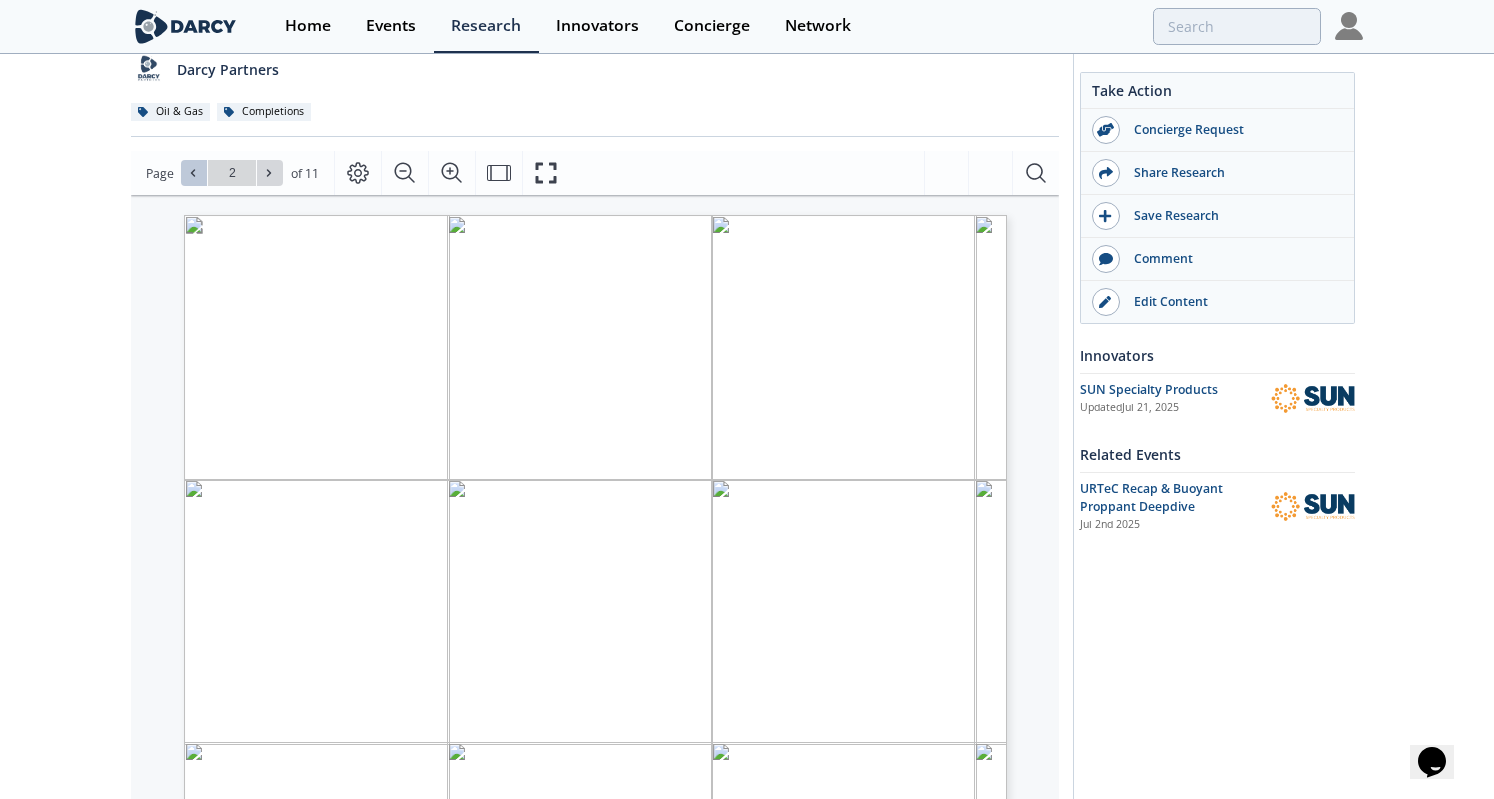 click at bounding box center [194, 173] 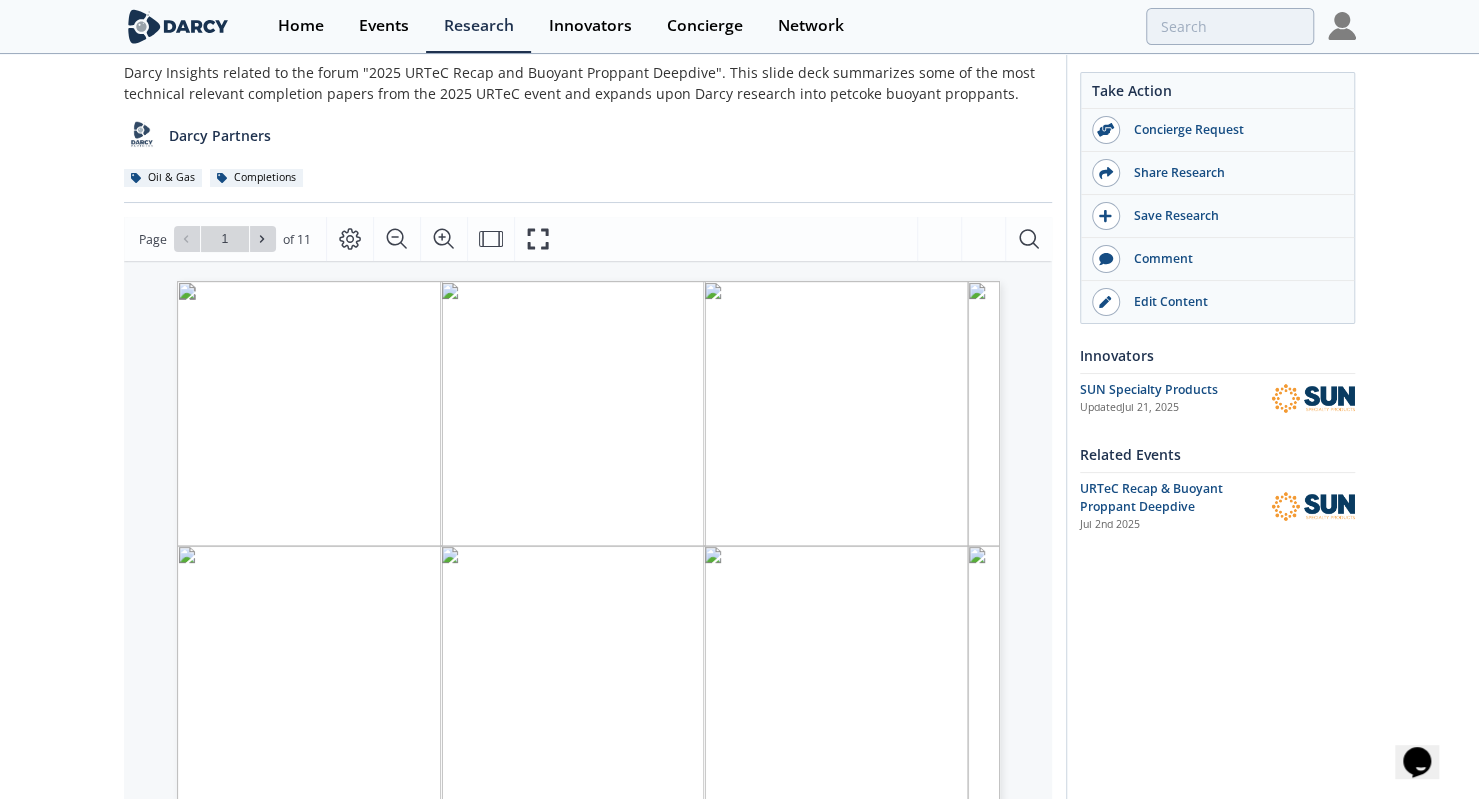 scroll, scrollTop: 101, scrollLeft: 0, axis: vertical 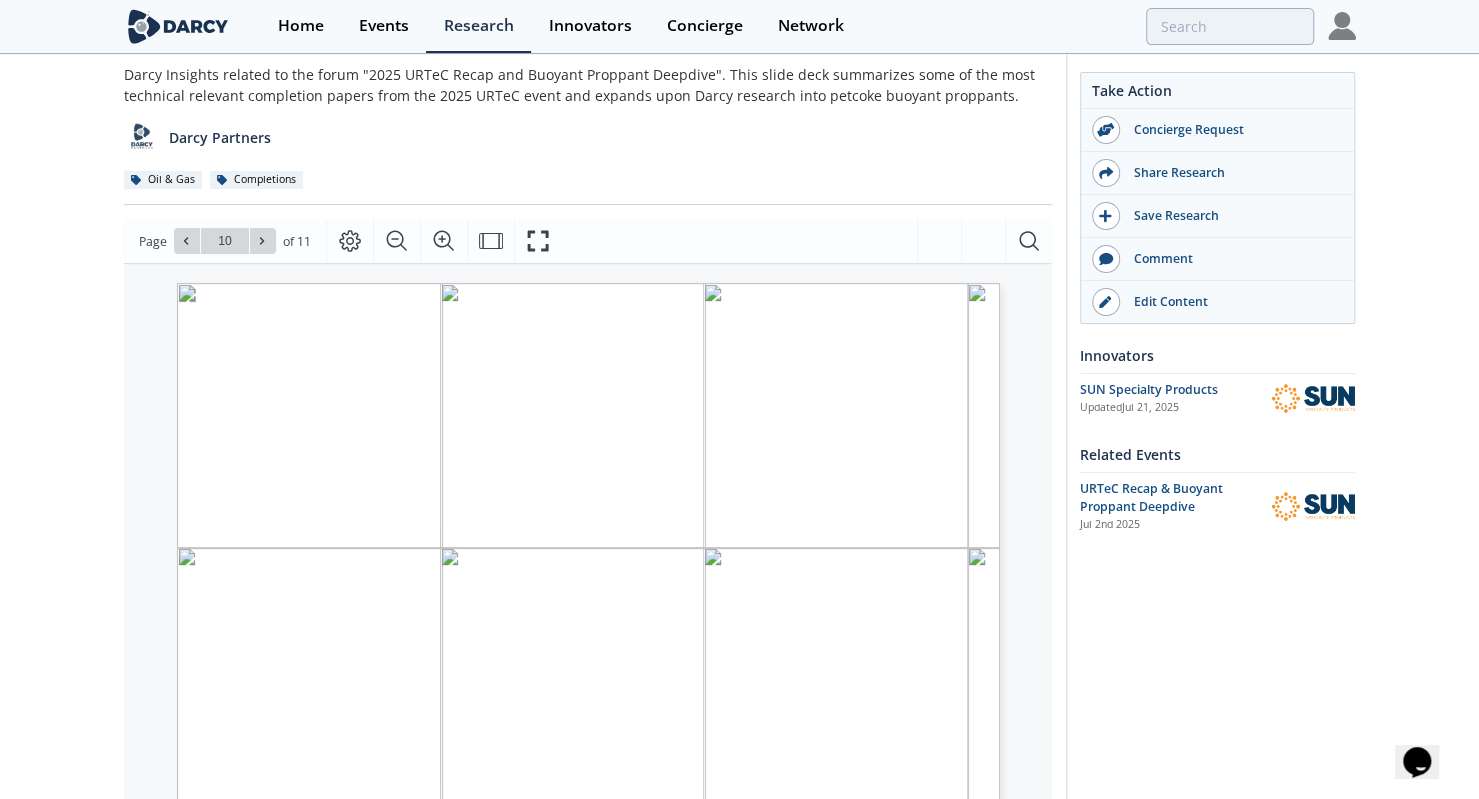 type on "9" 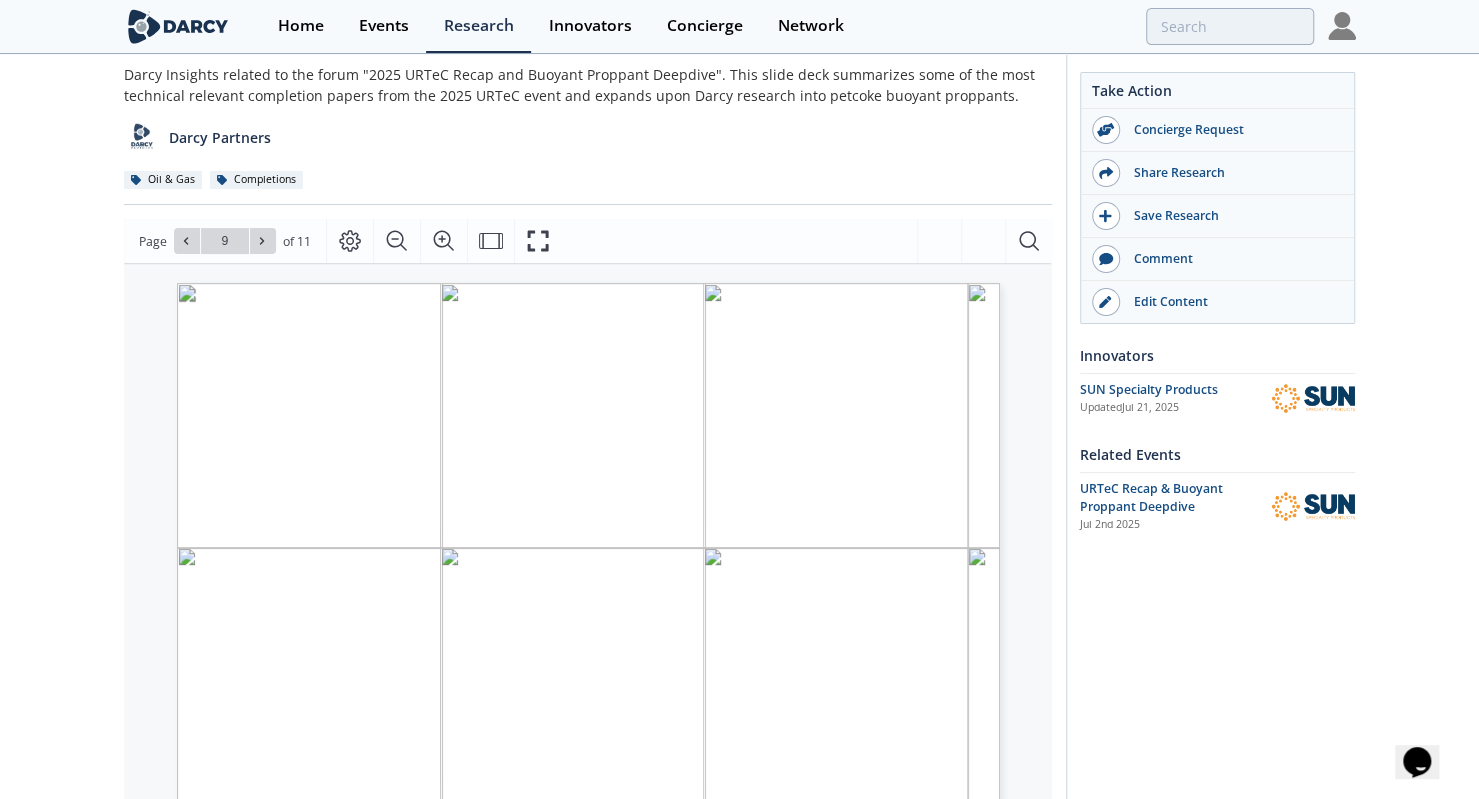 click on "Darcy Insights - URTeC Recap & Buoyant Proppant Deepdive
Insight
•
Updated  July 2, 2025
Darcy Insights related to the forum "2025 URTeC Recap and Buoyant Proppant Deepdive". This slide deck summarizes some of the most technical relevant completion papers from the 2025 URTeC event and expands upon Darcy research into petcoke buoyant proppants.
Darcy Partners
Oil & Gas
Completions" 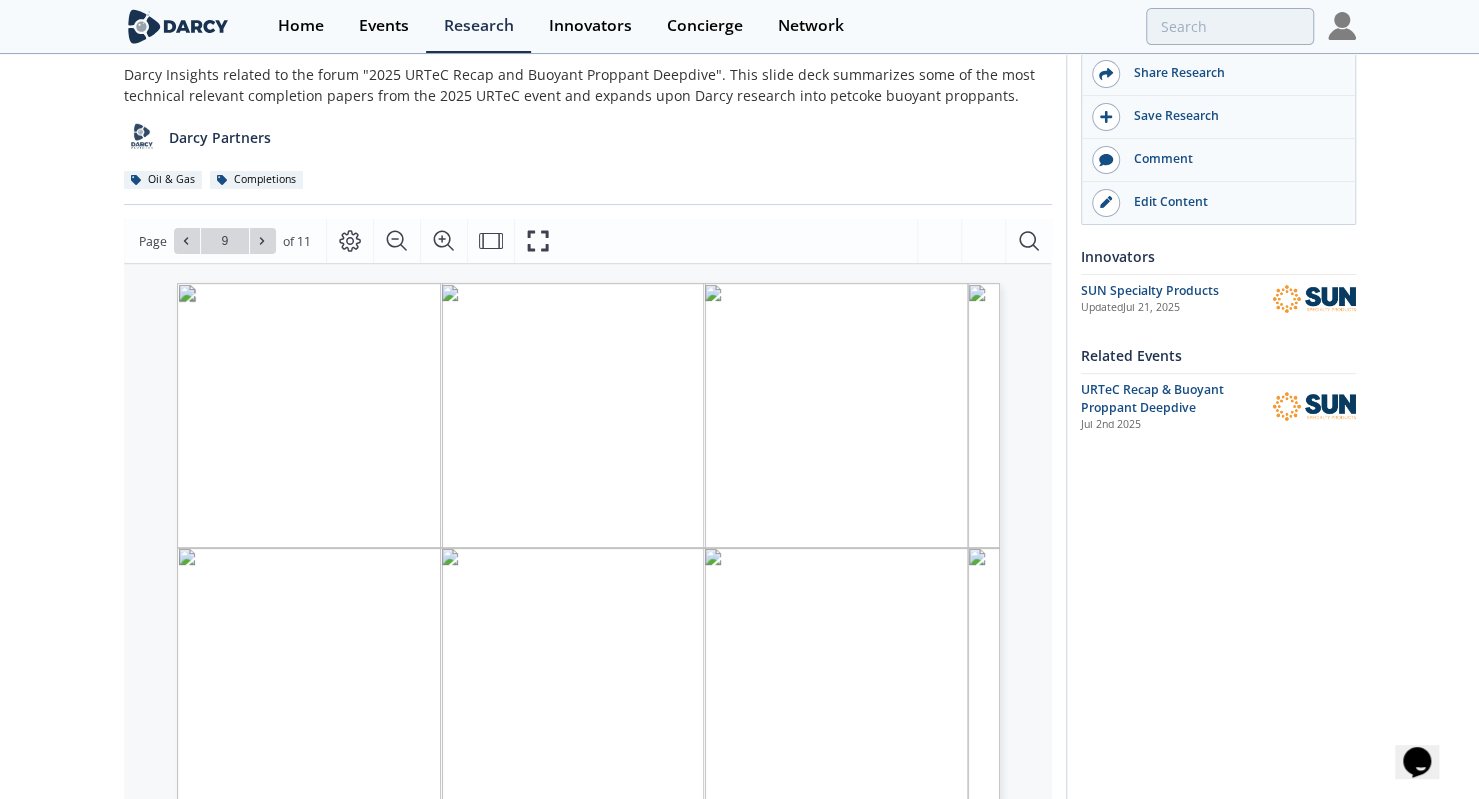 scroll, scrollTop: 0, scrollLeft: 0, axis: both 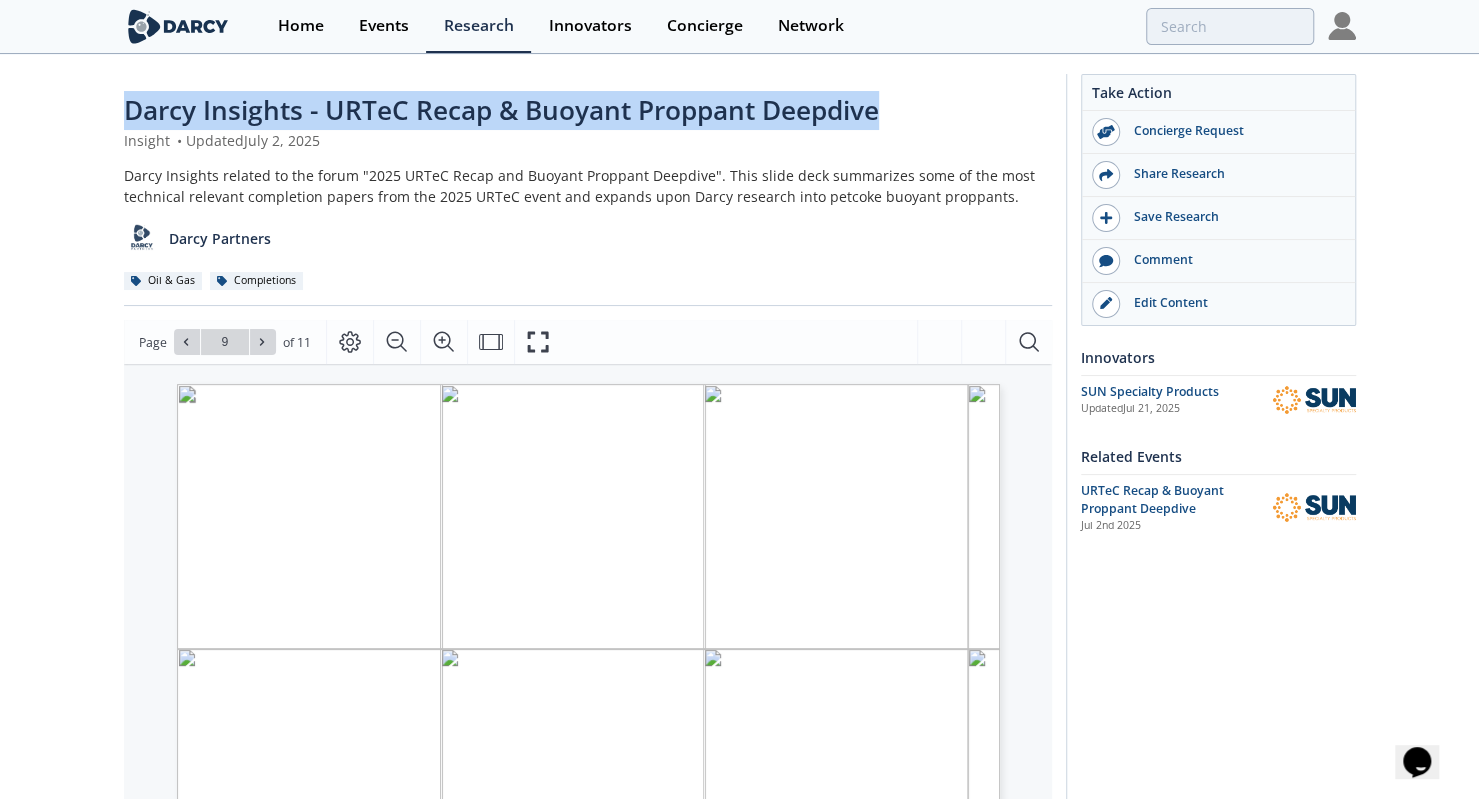 drag, startPoint x: 118, startPoint y: 99, endPoint x: 908, endPoint y: 88, distance: 790.0766 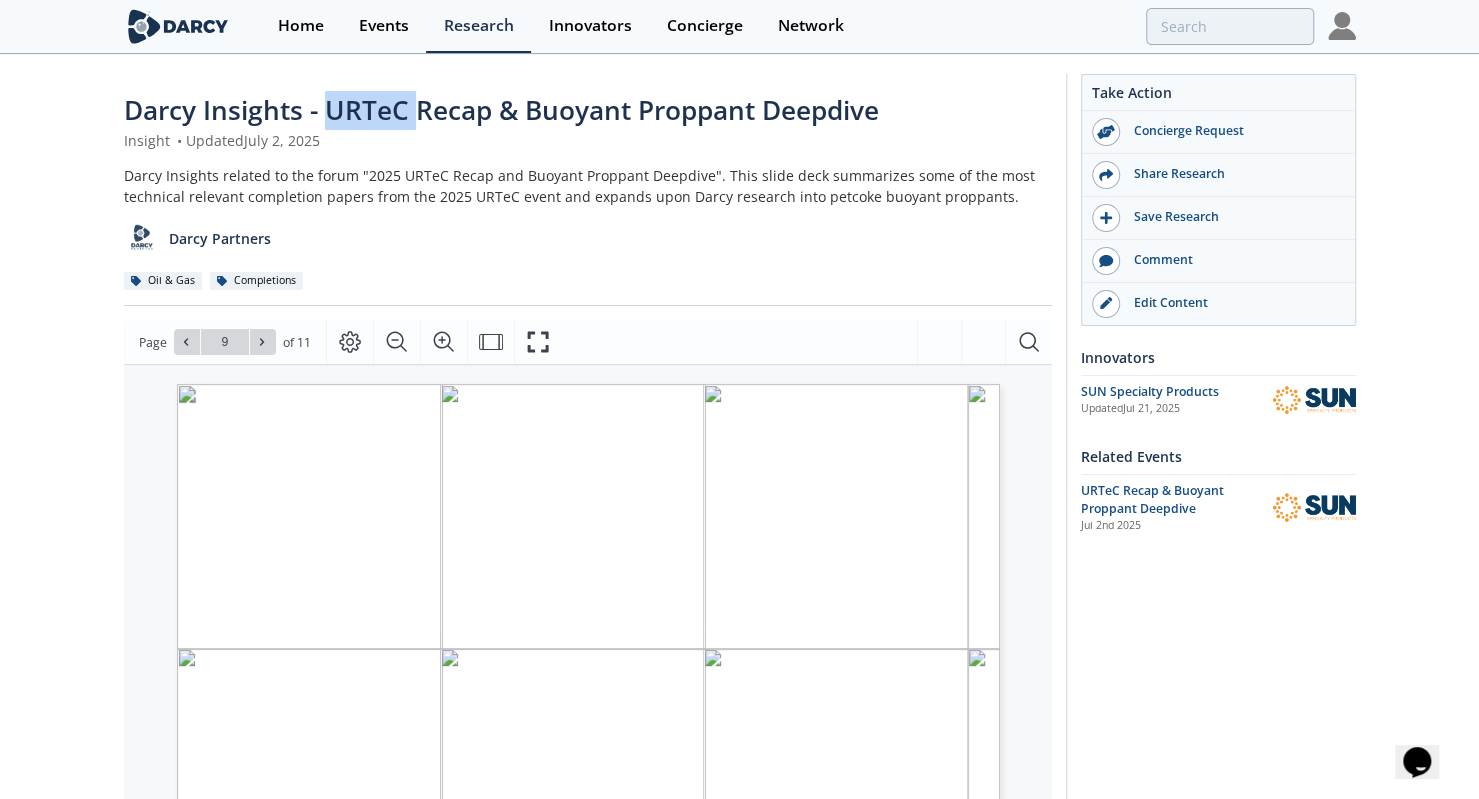 click on "Darcy Insights - URTeC Recap & Buoyant Proppant Deepdive" at bounding box center (501, 110) 